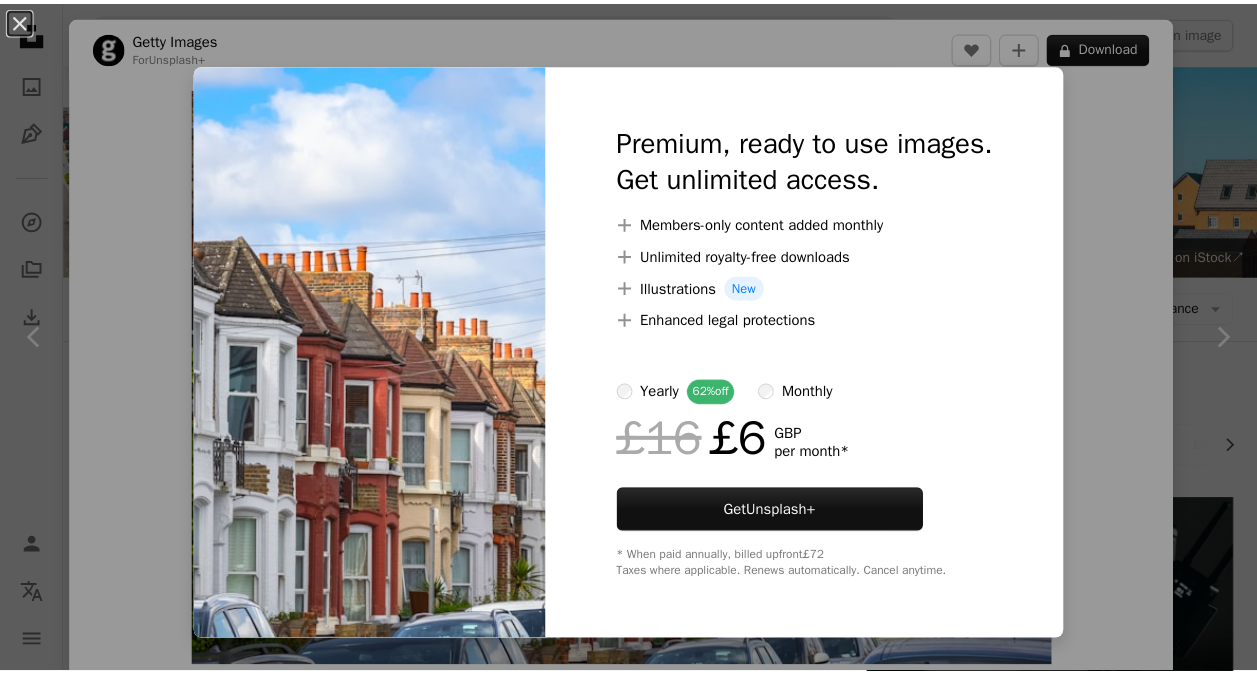 scroll, scrollTop: 875, scrollLeft: 0, axis: vertical 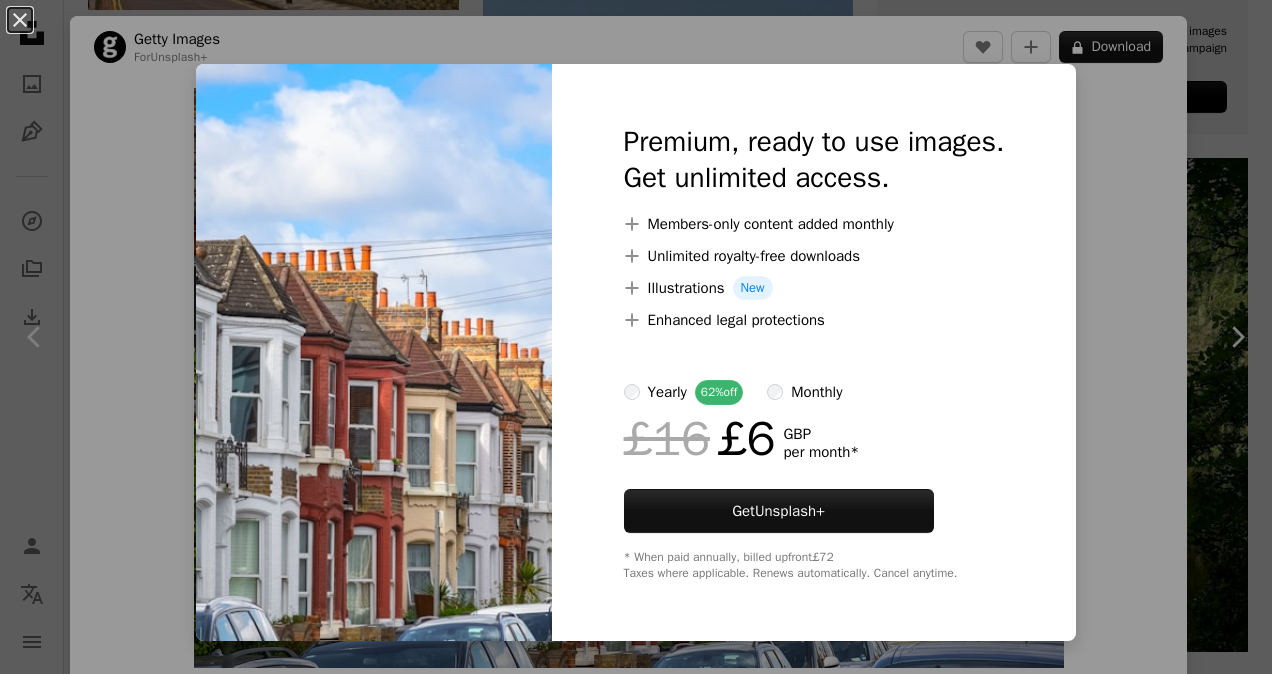 click on "An X shape Premium, ready to use images. Get unlimited access. A plus sign Members-only content added monthly A plus sign Unlimited royalty-free downloads A plus sign Illustrations  New A plus sign Enhanced legal protections yearly 62%  off monthly £16   £6 GBP per month * Get  Unsplash+ * When paid annually, billed upfront  £72 Taxes where applicable. Renews automatically. Cancel anytime." at bounding box center (636, 337) 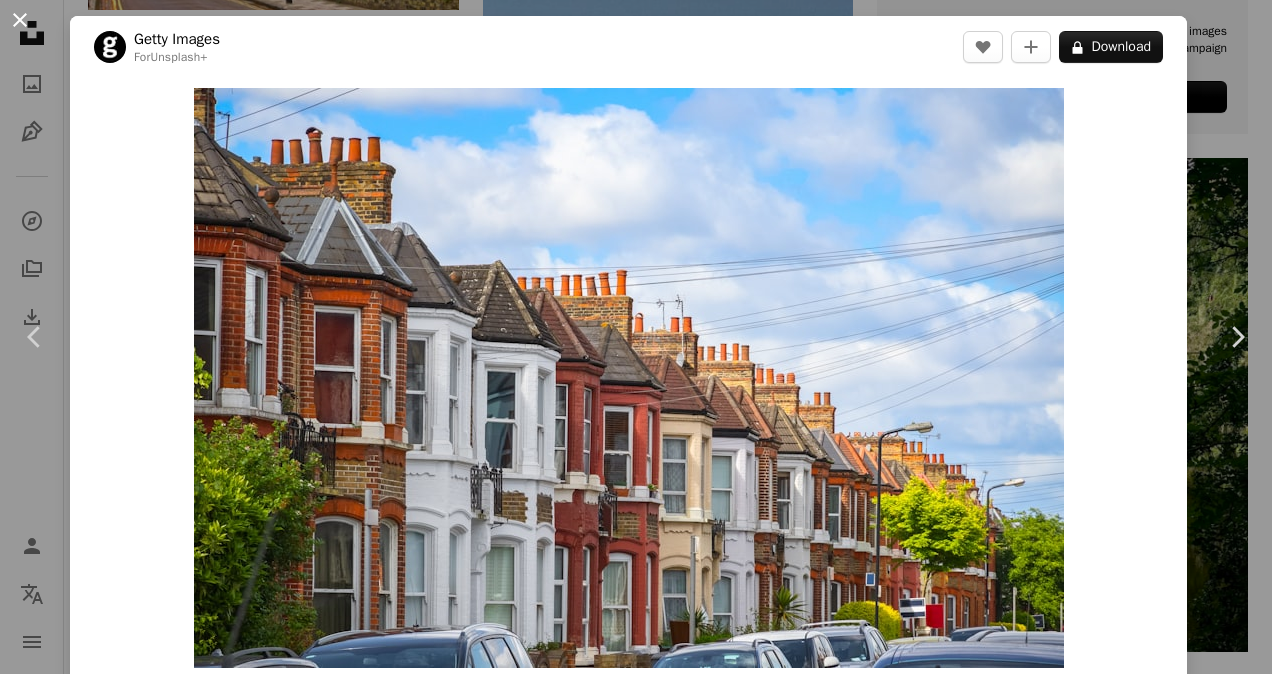 click on "An X shape" at bounding box center [20, 20] 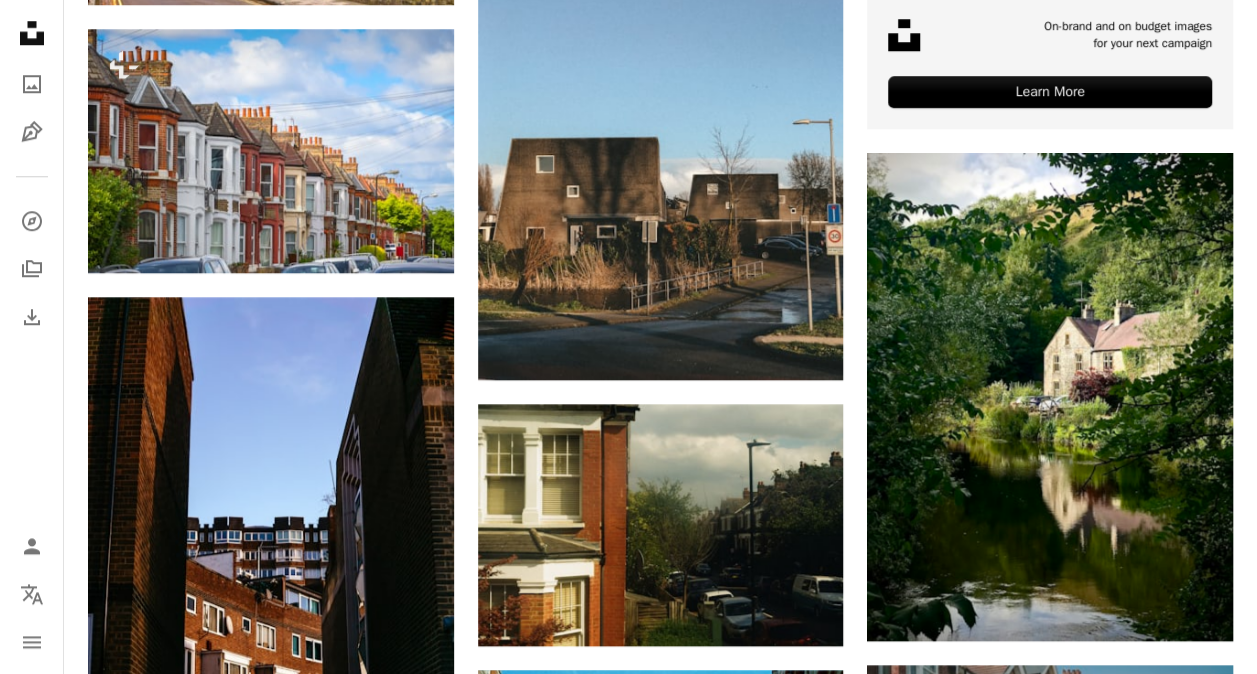 drag, startPoint x: 1254, startPoint y: 178, endPoint x: 1268, endPoint y: 228, distance: 51.92302 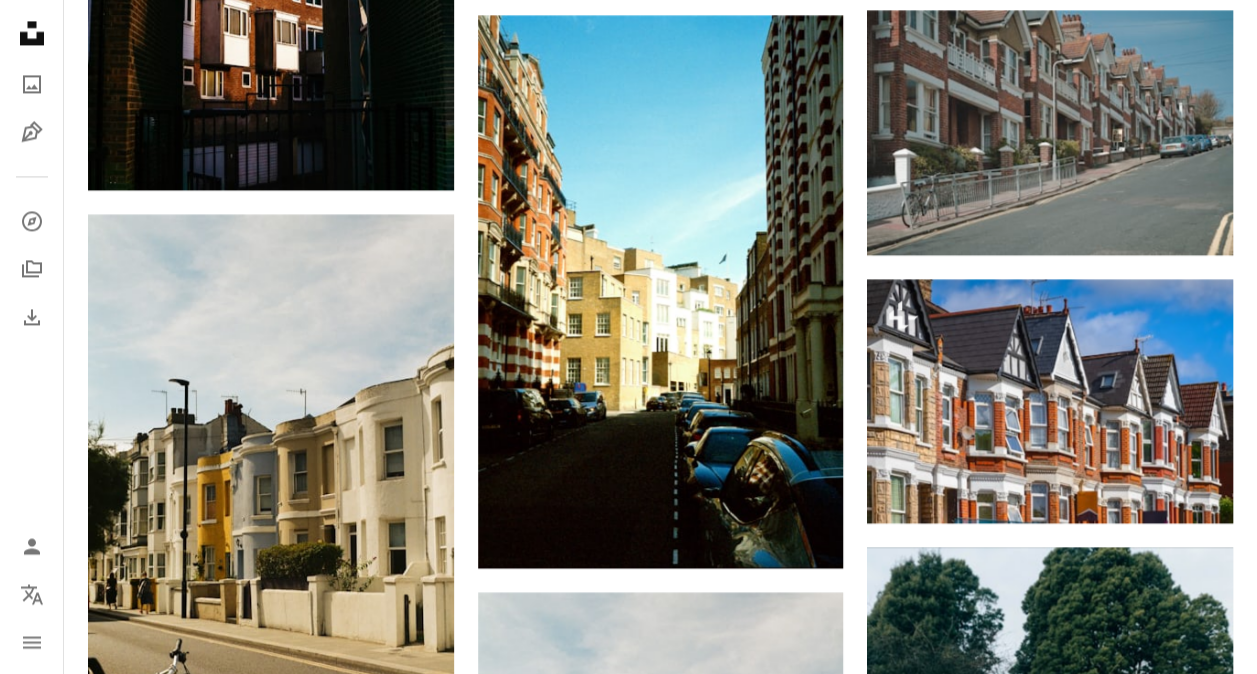 scroll, scrollTop: 1545, scrollLeft: 0, axis: vertical 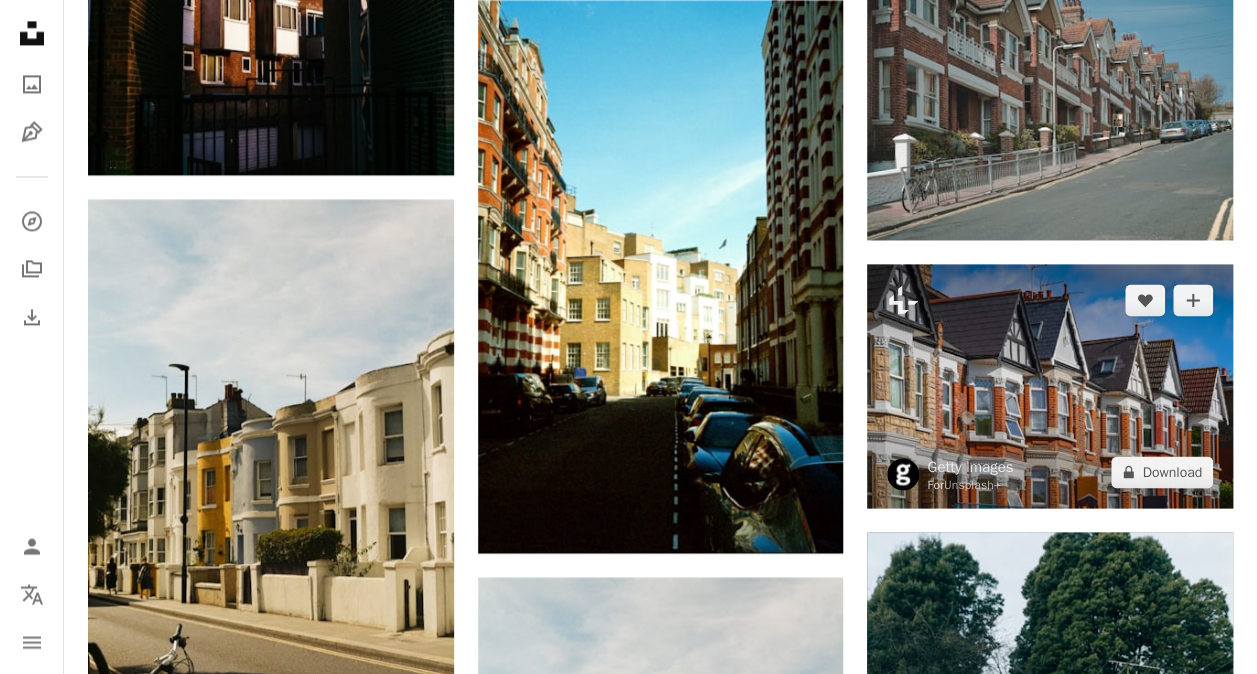 click at bounding box center [1050, 386] 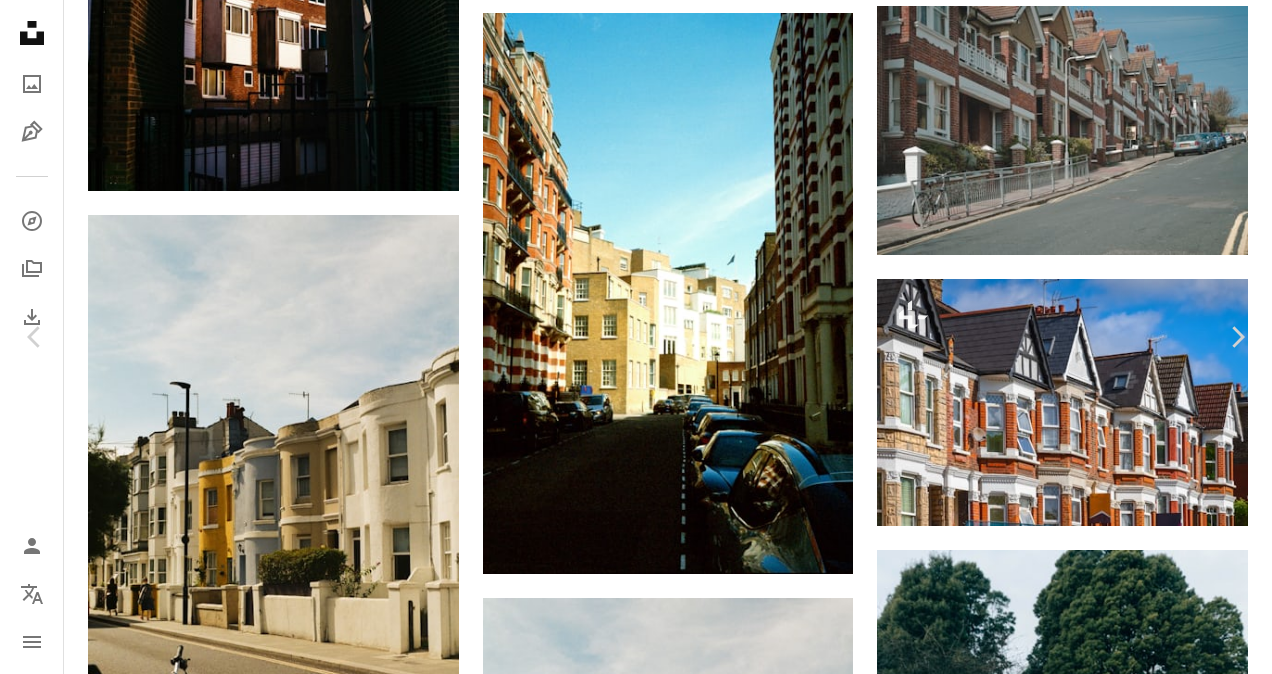 click on "A lock Download" at bounding box center (1111, 3274) 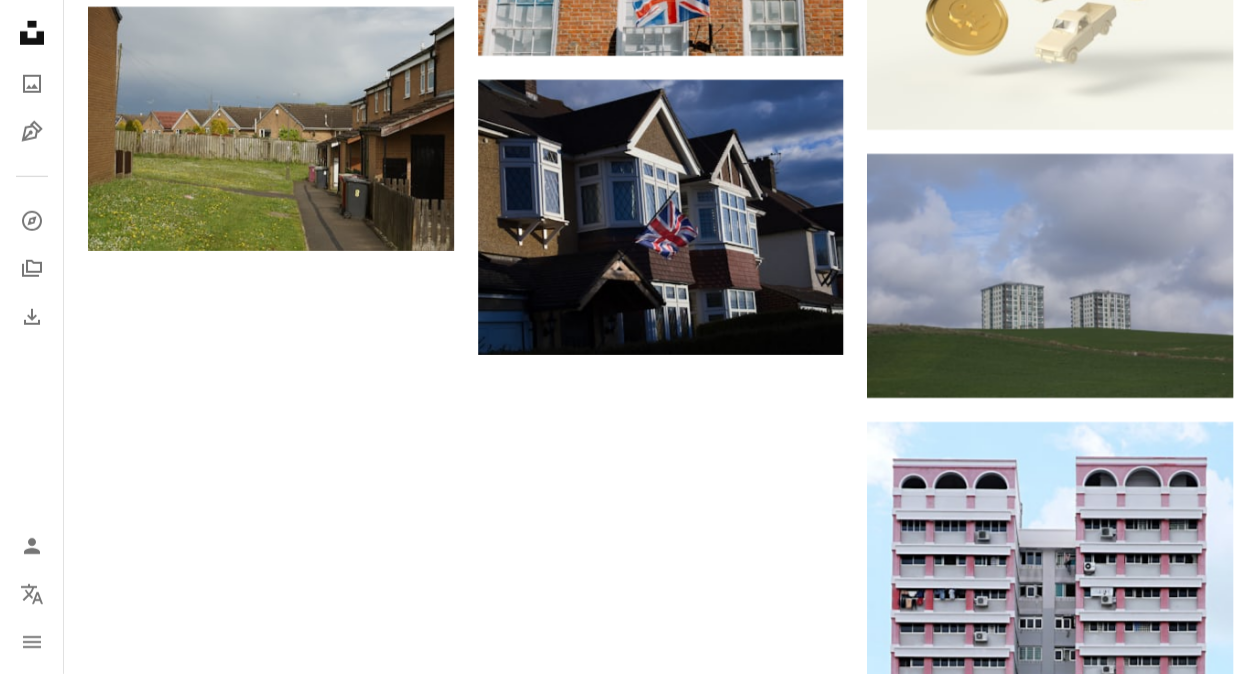 scroll, scrollTop: 2865, scrollLeft: 0, axis: vertical 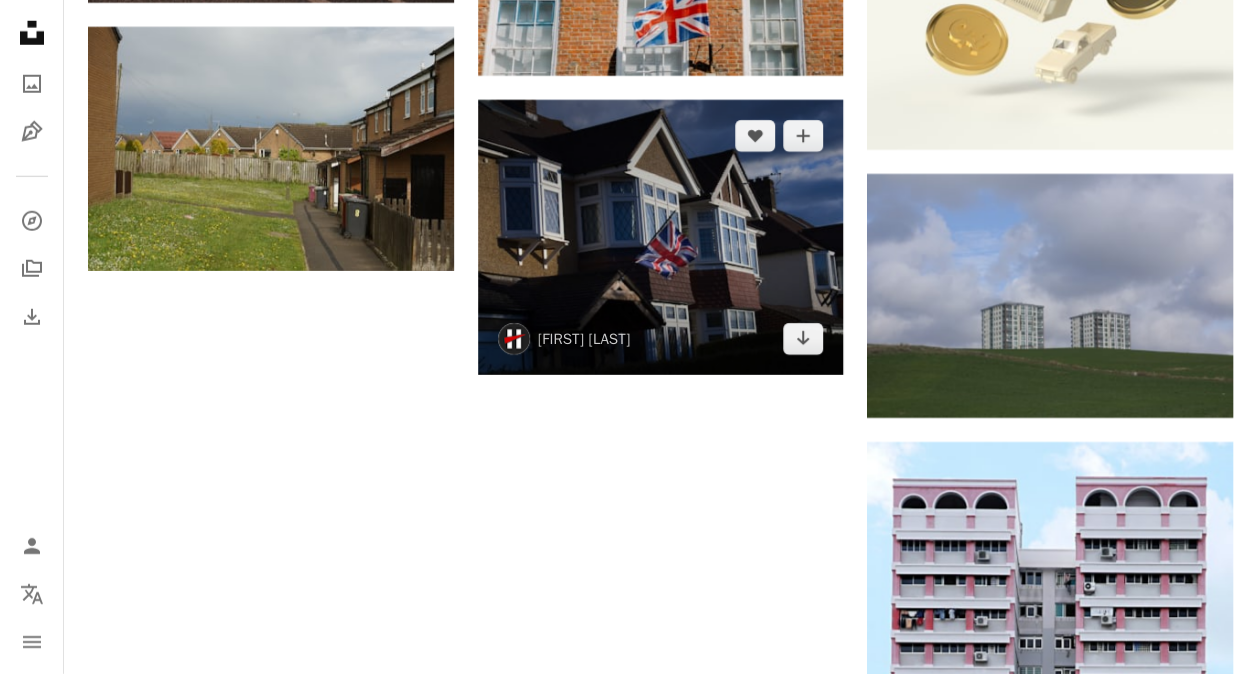 click at bounding box center (661, 237) 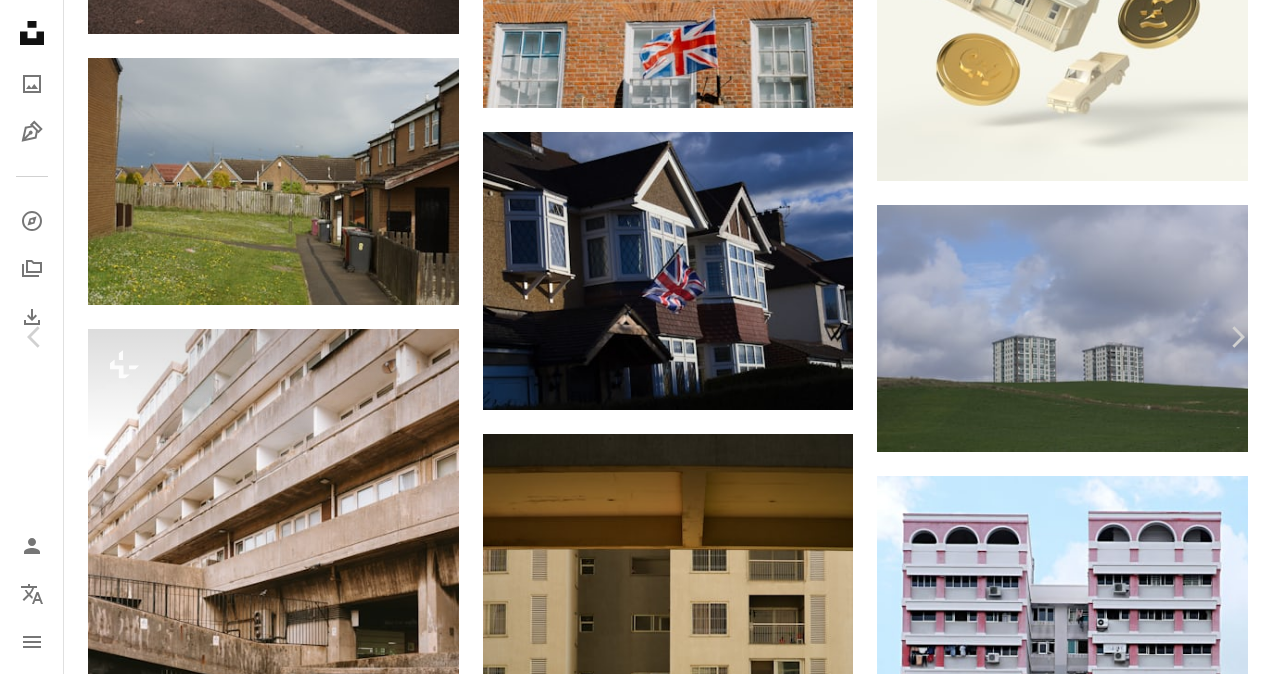 click on "An X shape" at bounding box center (20, 20) 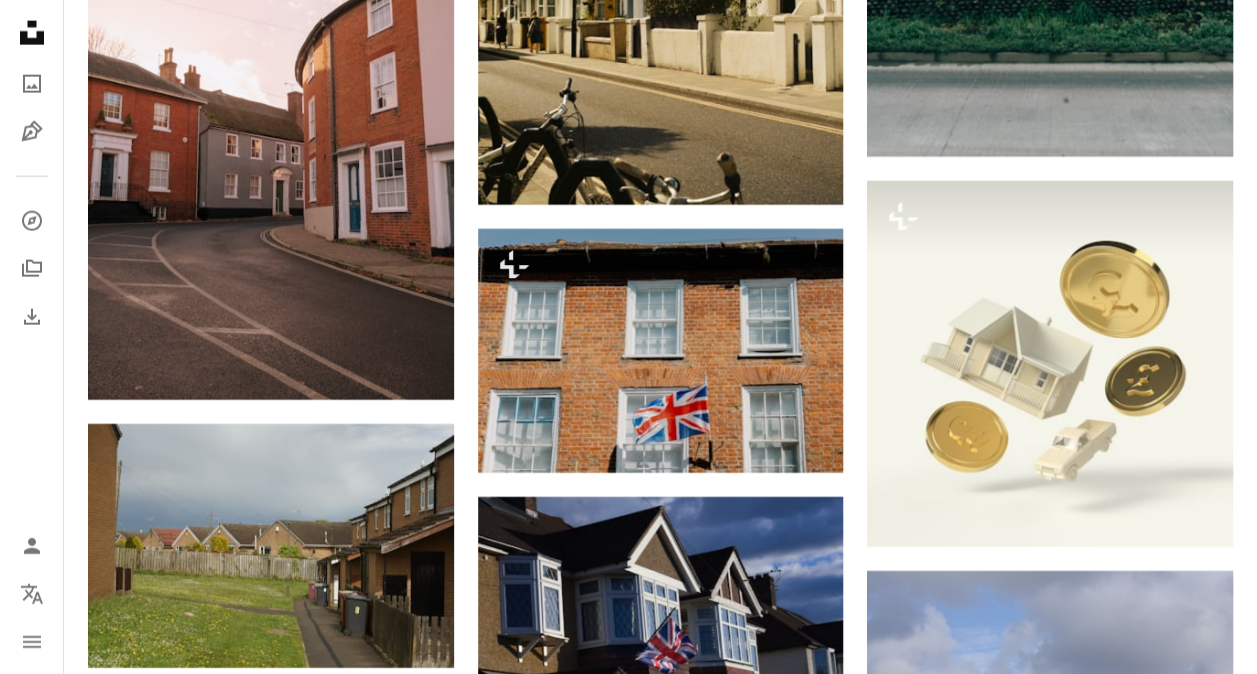 scroll, scrollTop: 2484, scrollLeft: 0, axis: vertical 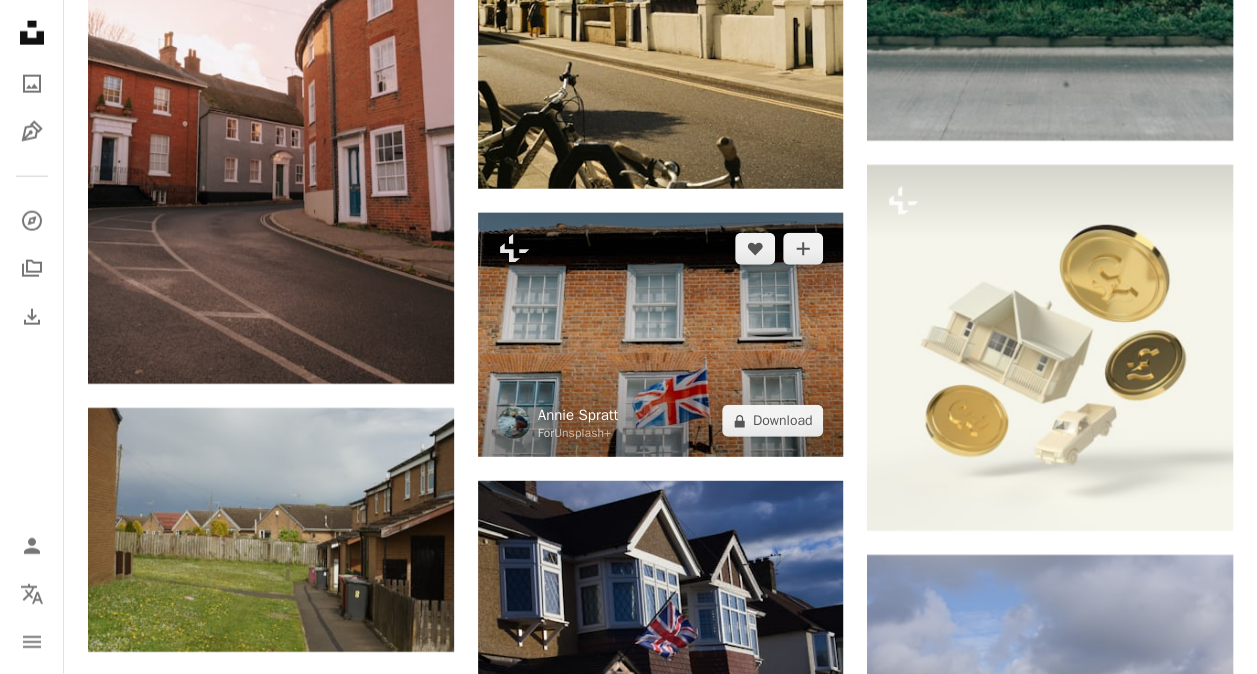 click on "Annie Spratt" at bounding box center [578, 415] 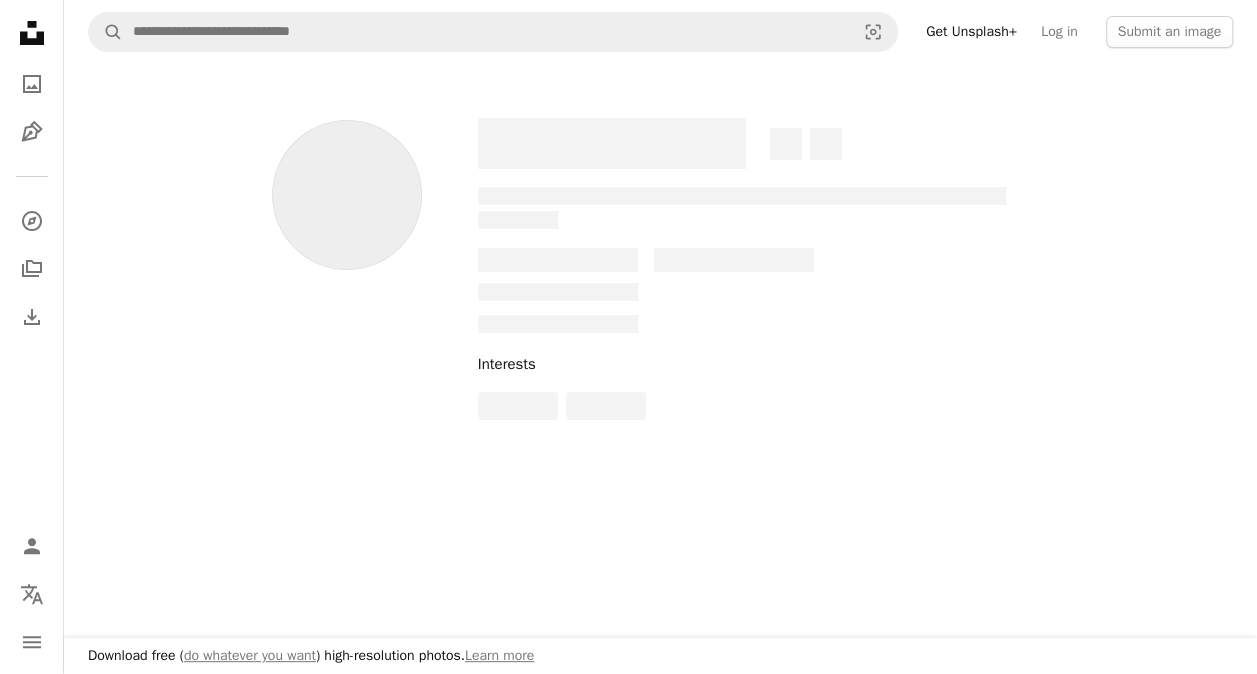 scroll, scrollTop: 0, scrollLeft: 0, axis: both 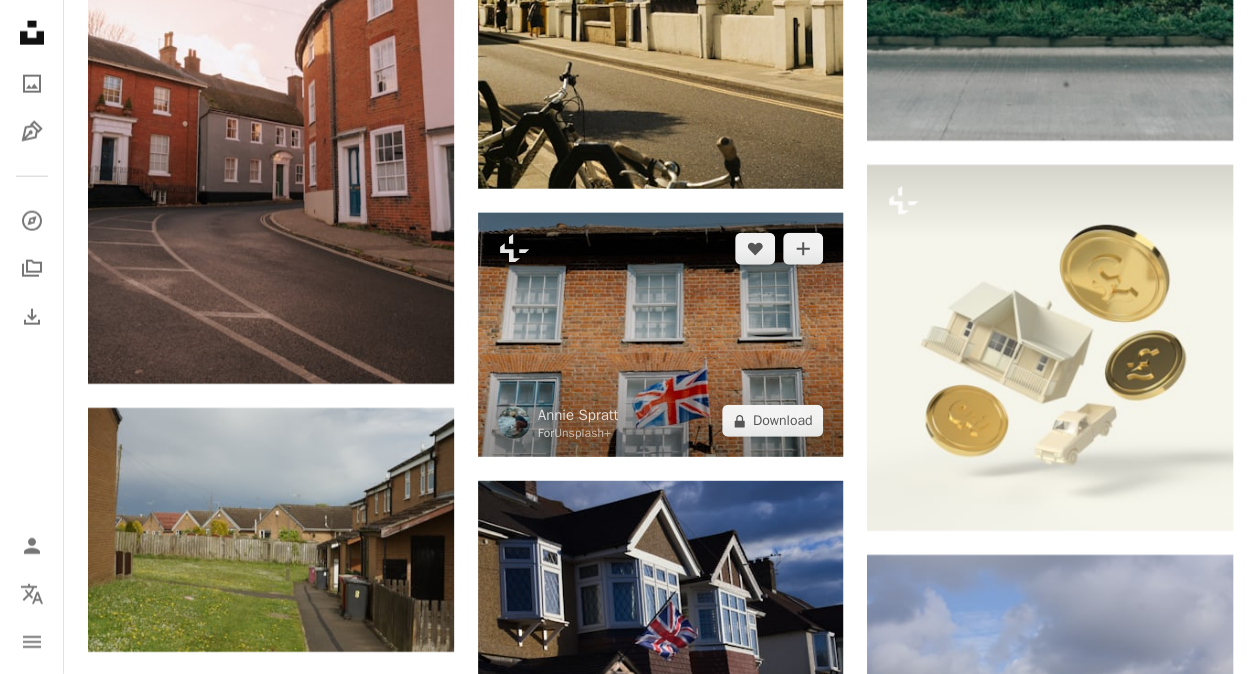 click at bounding box center (661, 335) 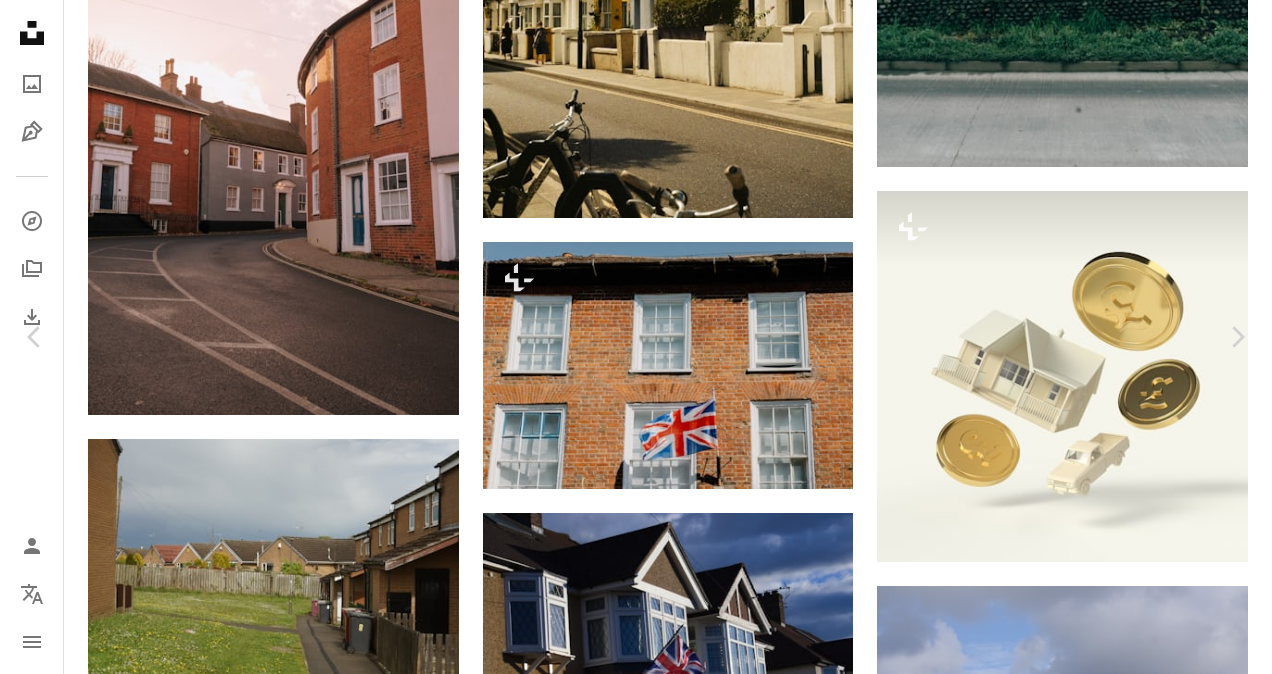 click on "An X shape" at bounding box center [20, 20] 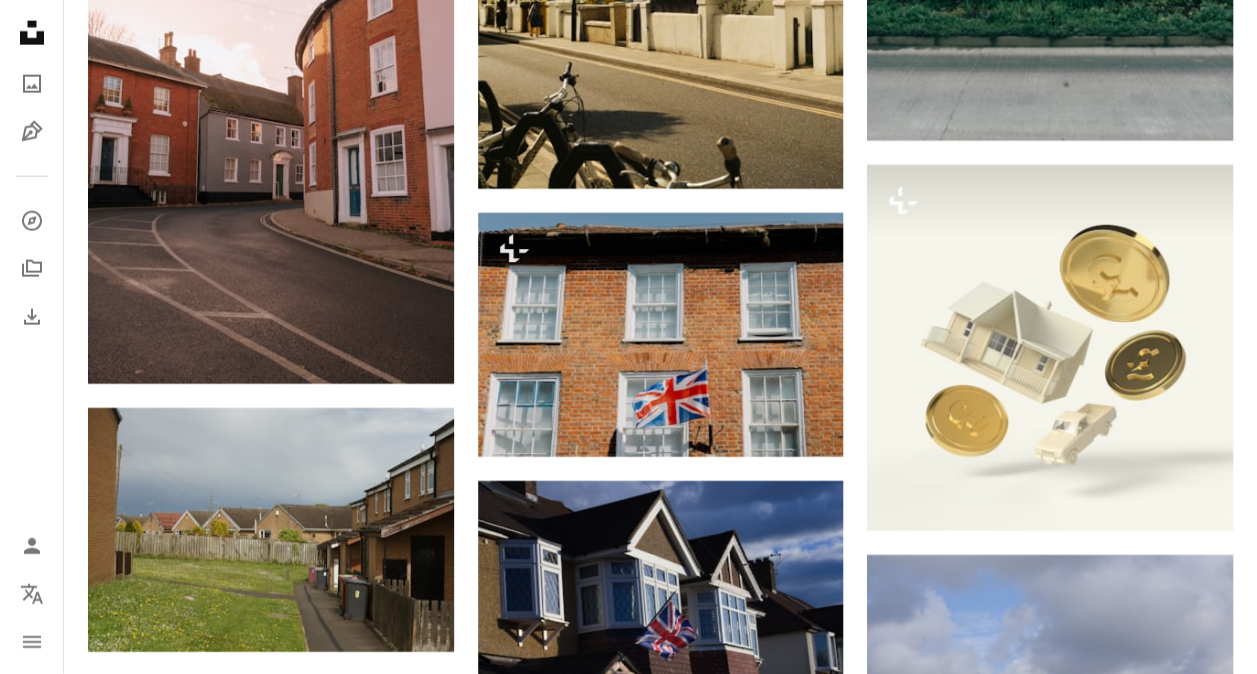 scroll, scrollTop: 2776, scrollLeft: 0, axis: vertical 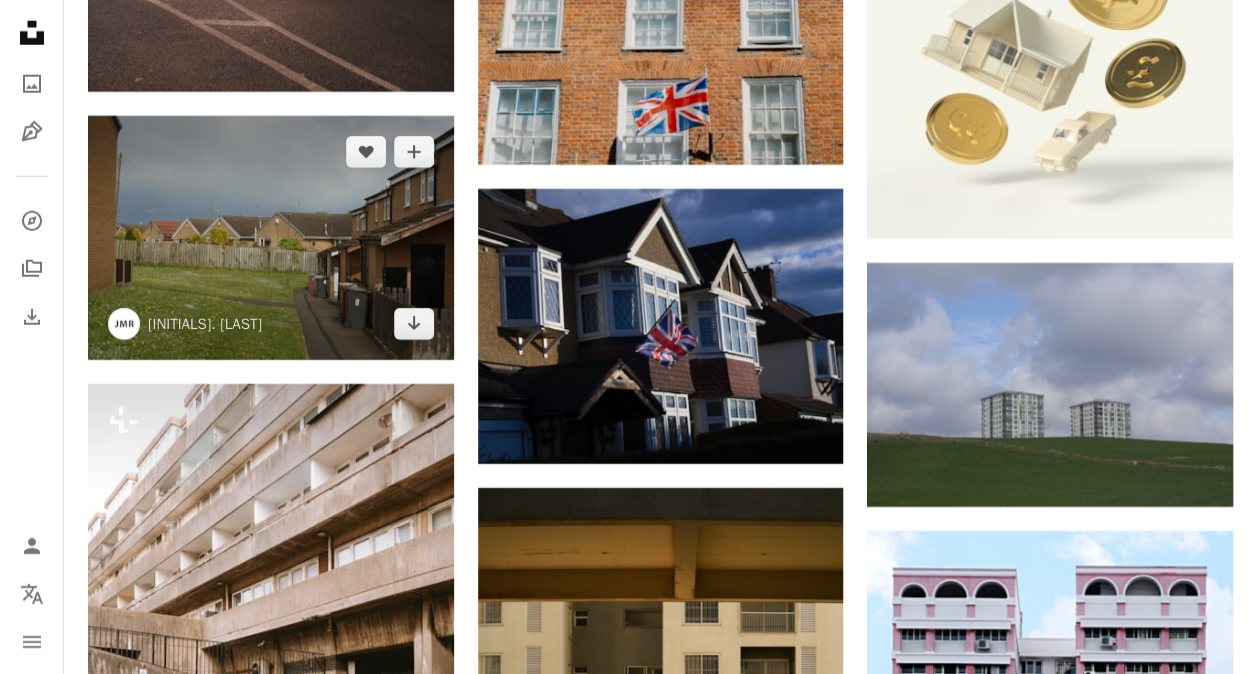 click at bounding box center (271, 238) 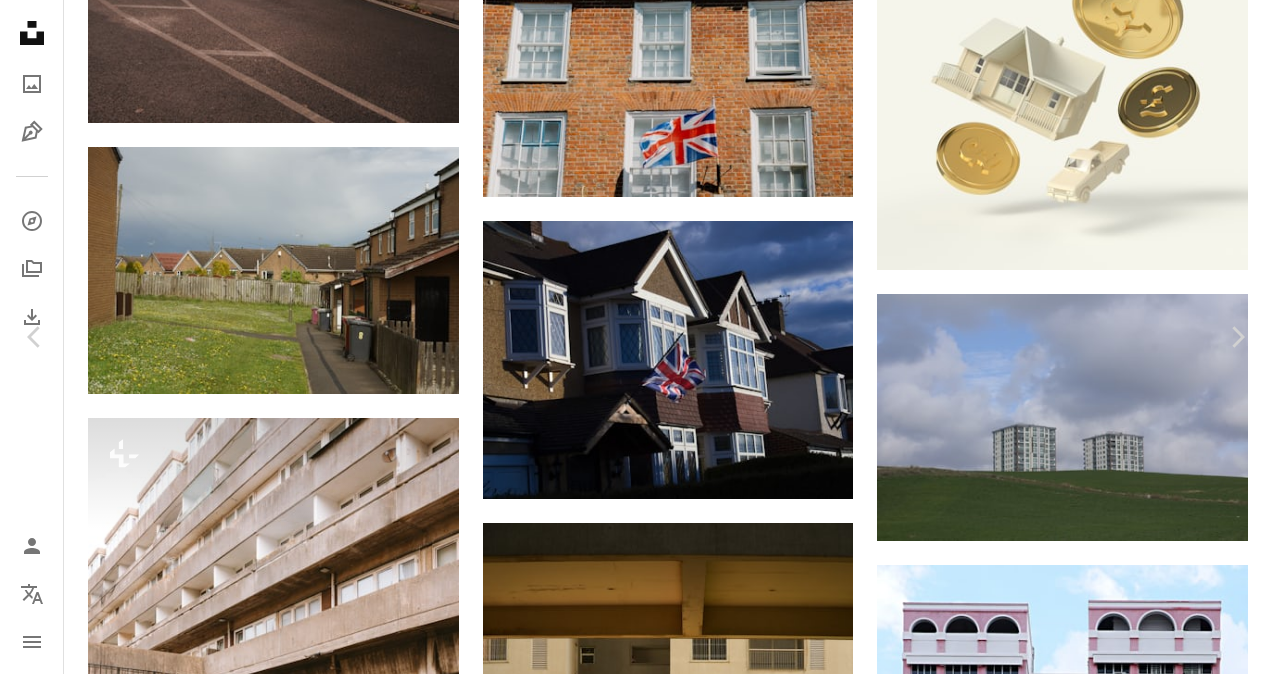 click on "Download free" at bounding box center (1073, 4998) 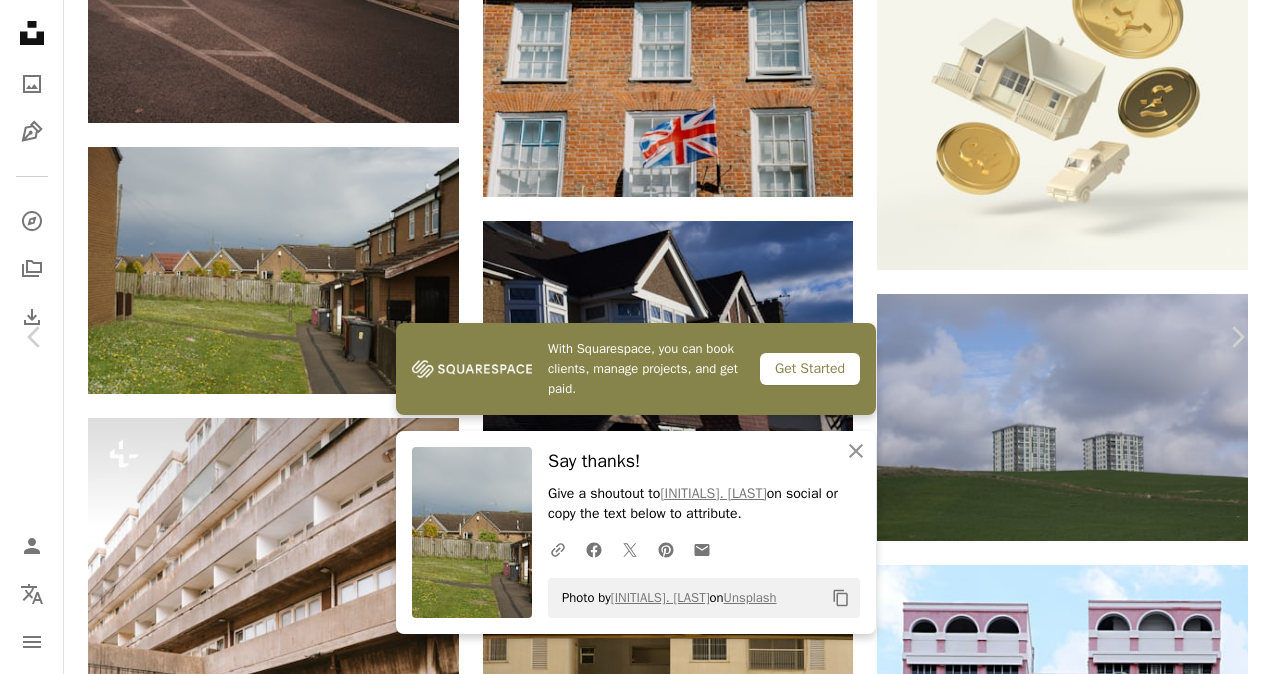 click on "An X shape" at bounding box center (20, 20) 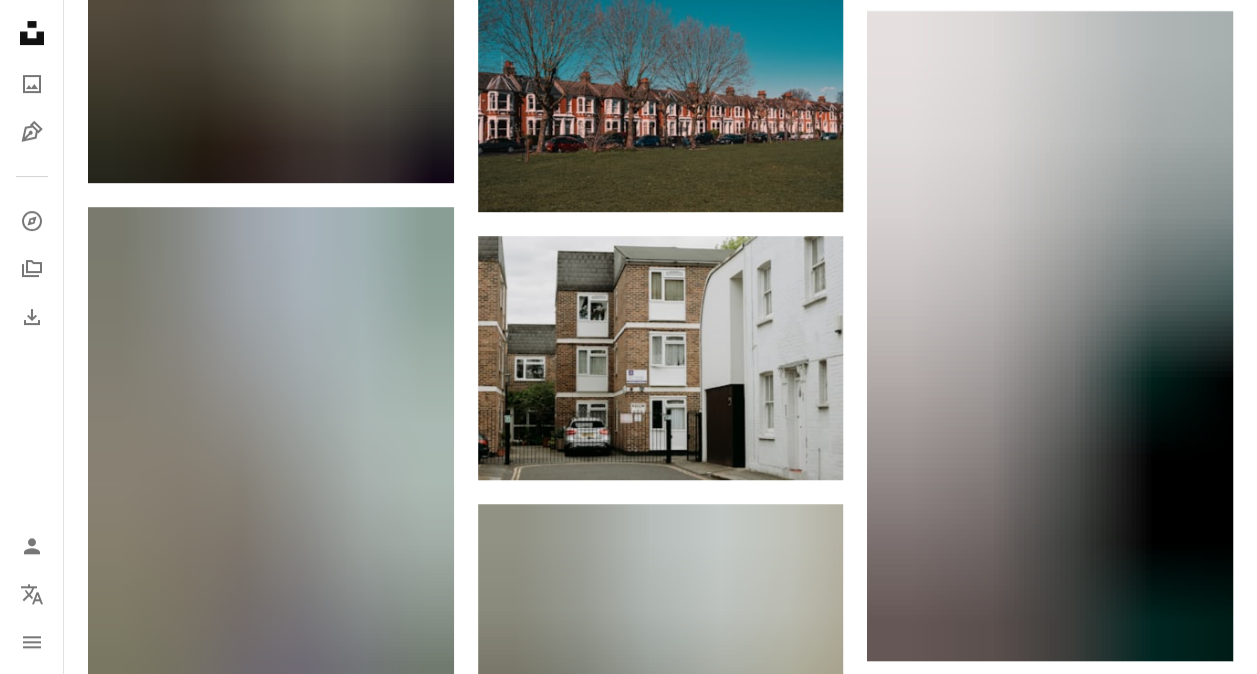 scroll, scrollTop: 4144, scrollLeft: 0, axis: vertical 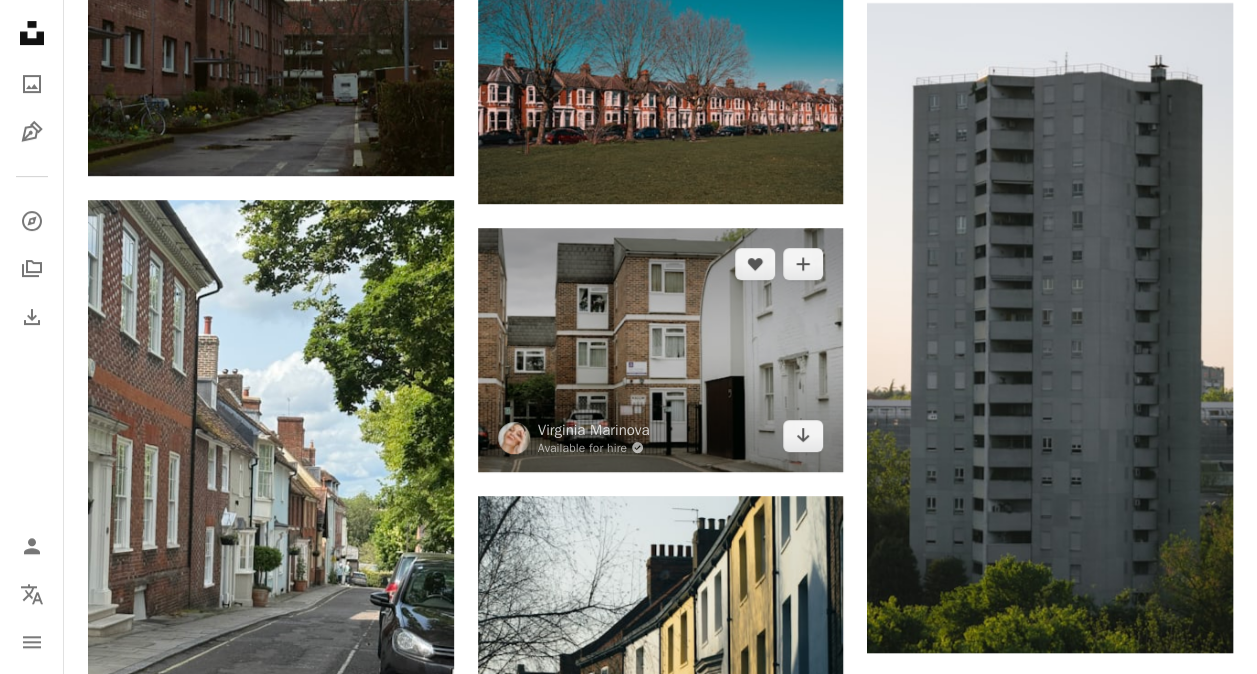click at bounding box center (661, 350) 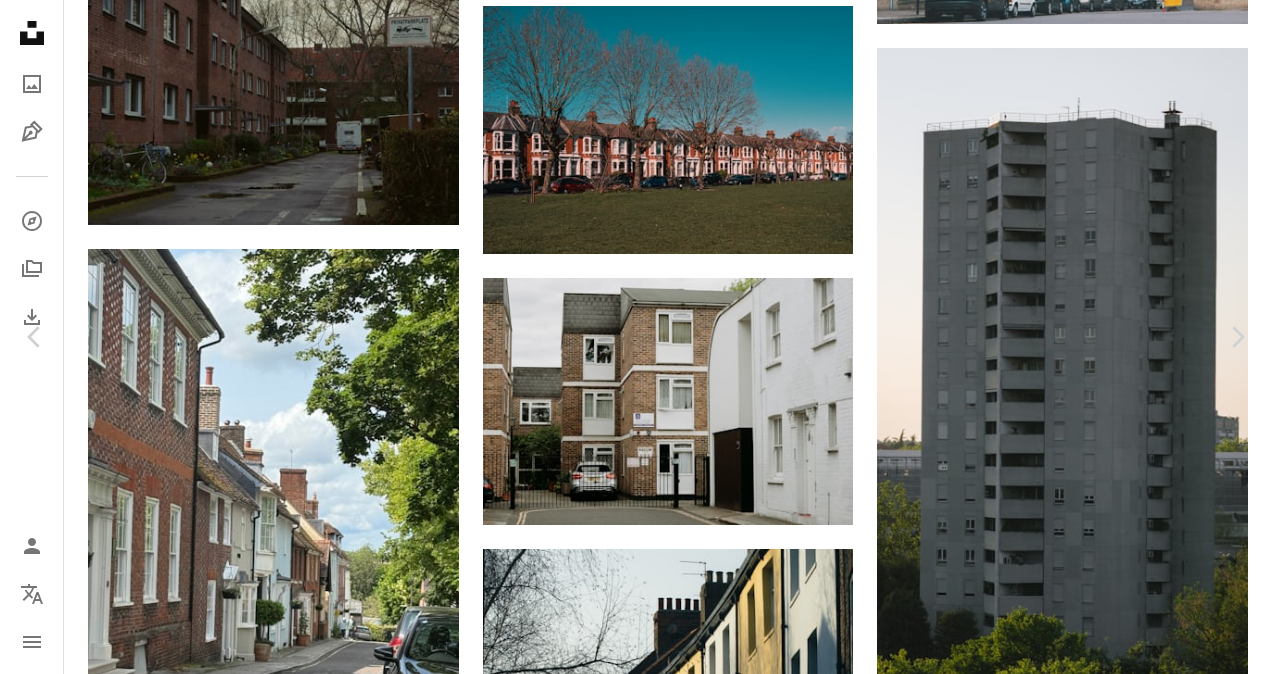 click on "Download free" at bounding box center (1073, 3630) 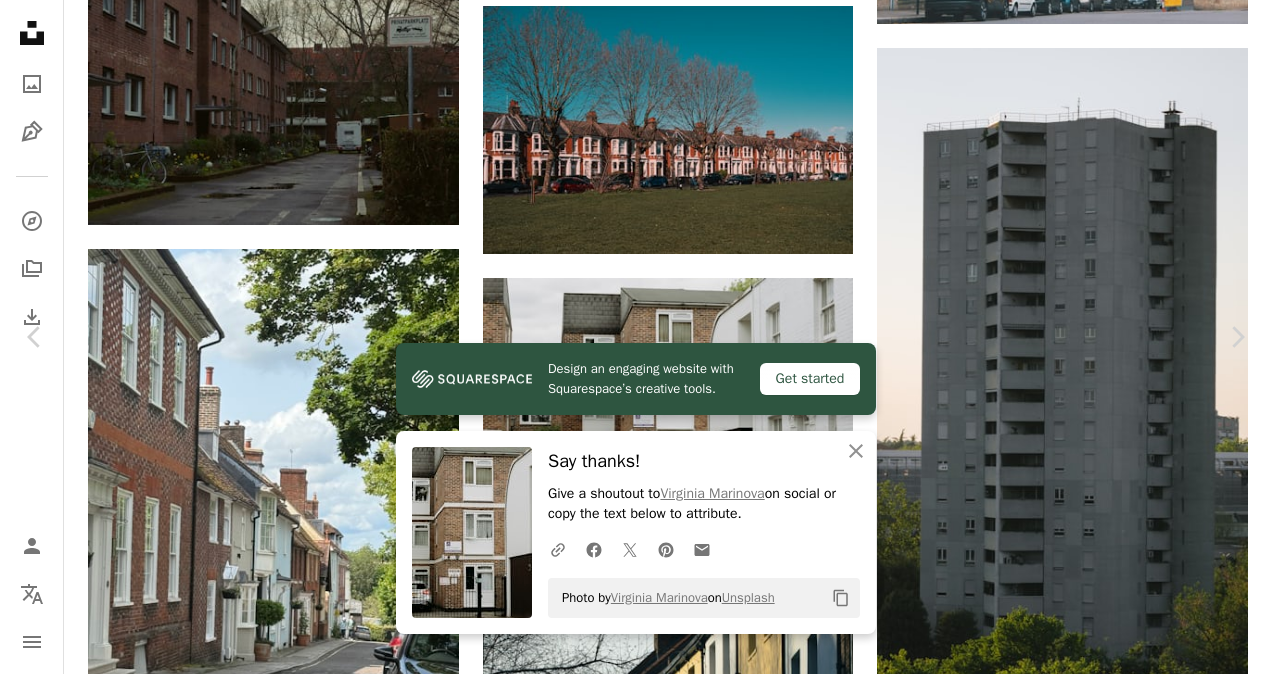 click on "An X shape" at bounding box center [20, 20] 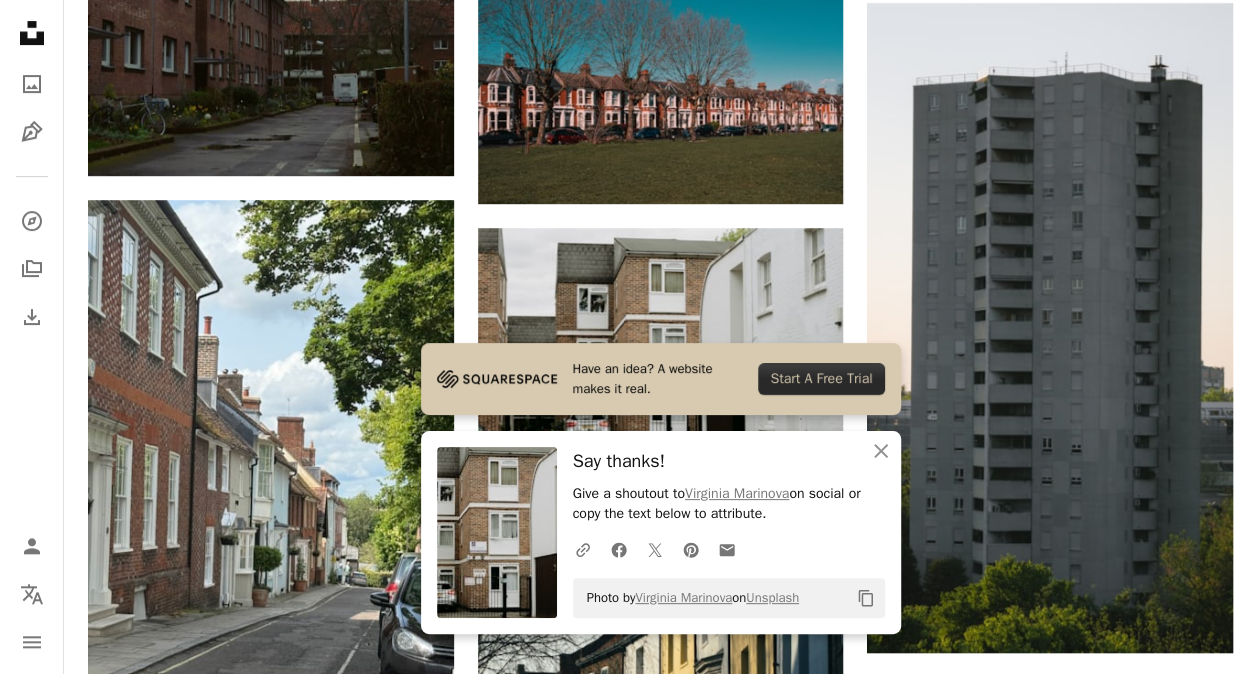 scroll, scrollTop: 4072, scrollLeft: 0, axis: vertical 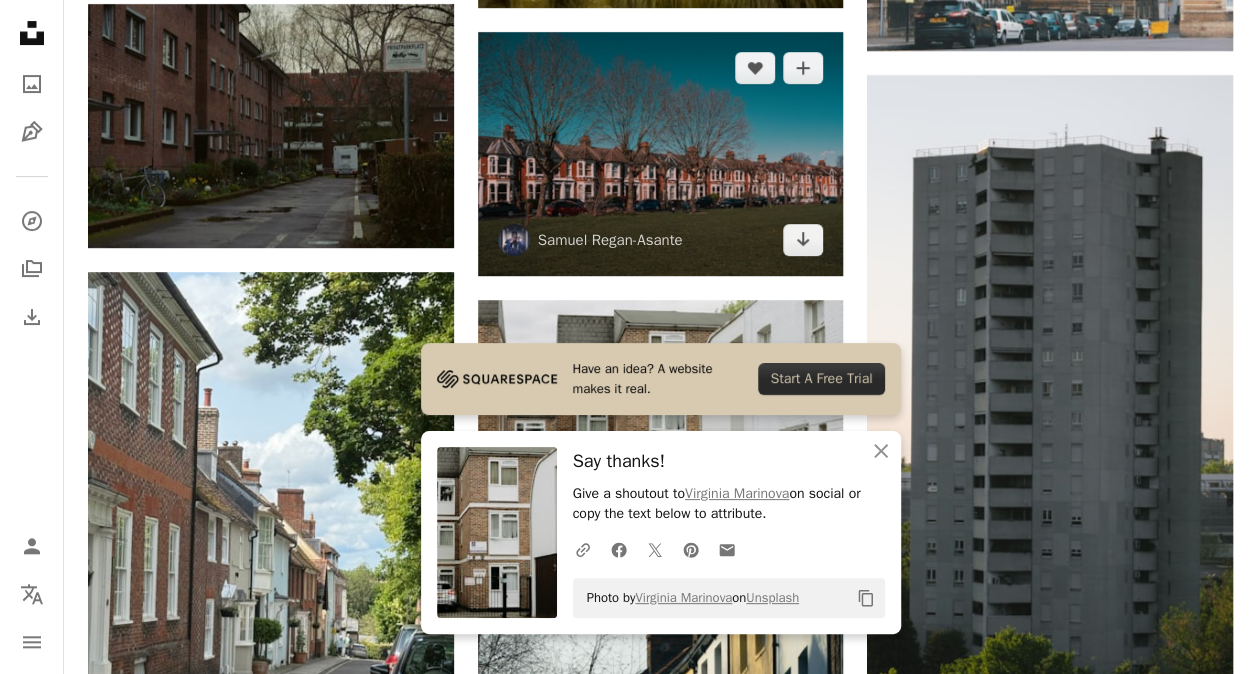 click at bounding box center [661, 154] 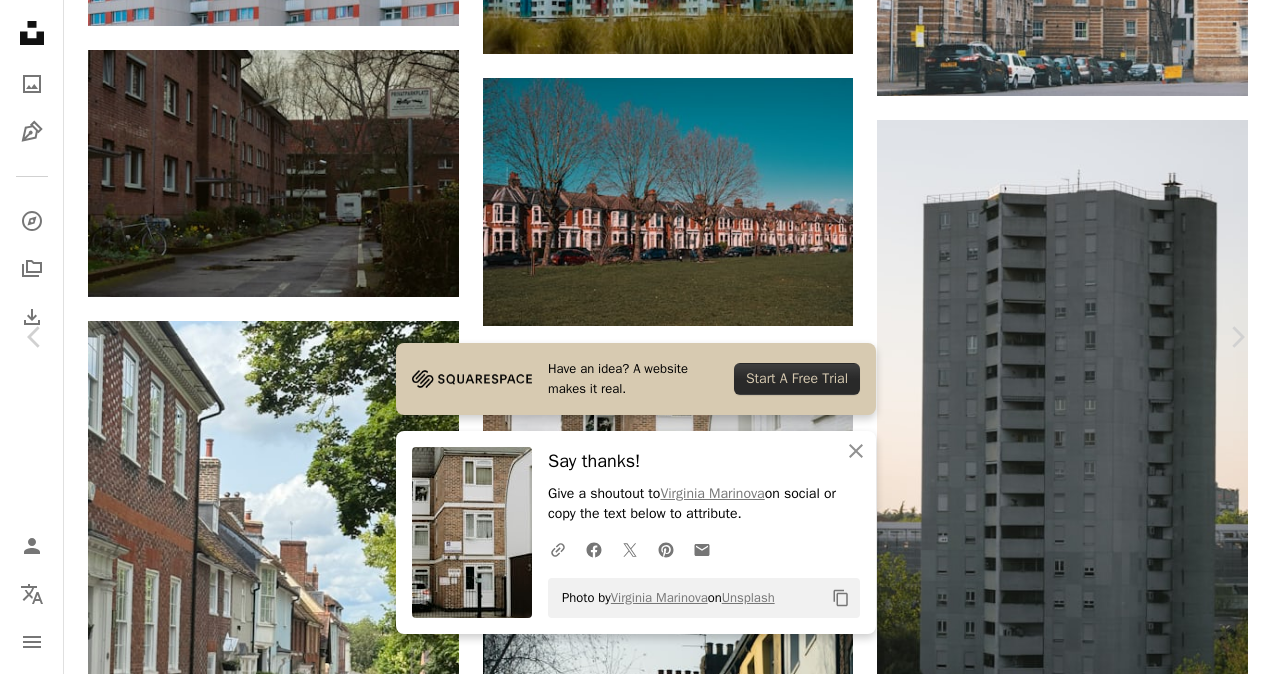 click on "Download free" at bounding box center [1073, 3702] 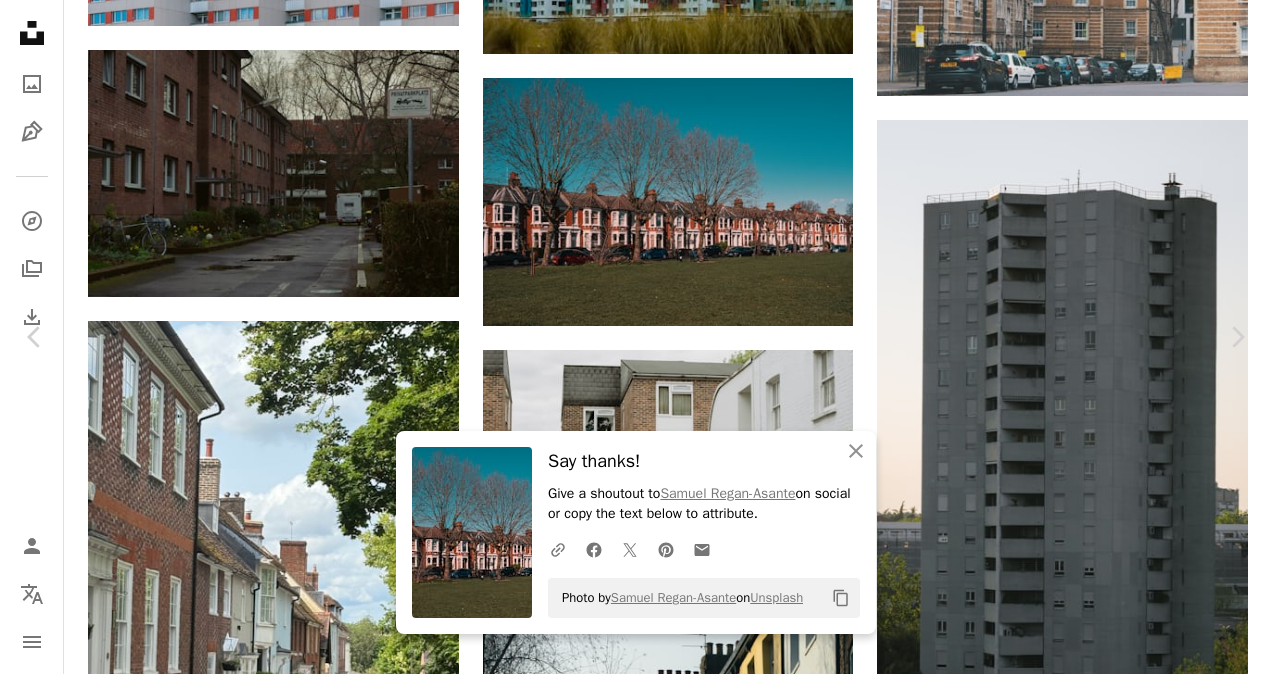 click on "An X shape" at bounding box center (20, 20) 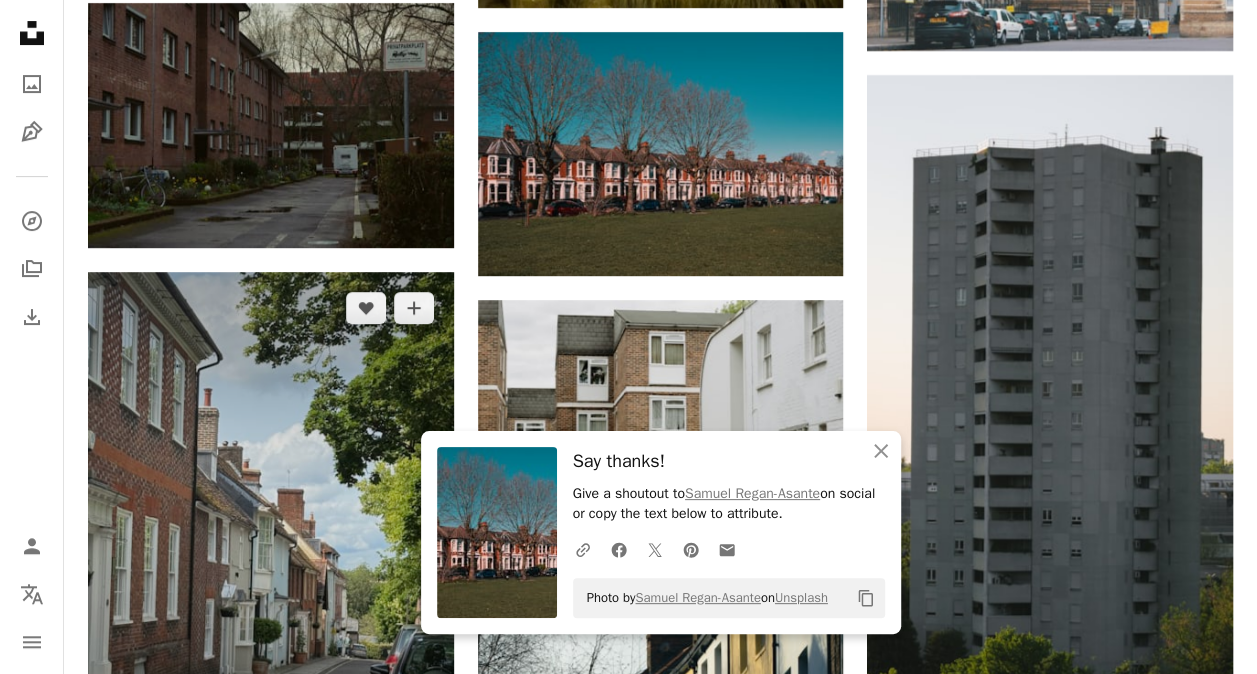 click at bounding box center [271, 515] 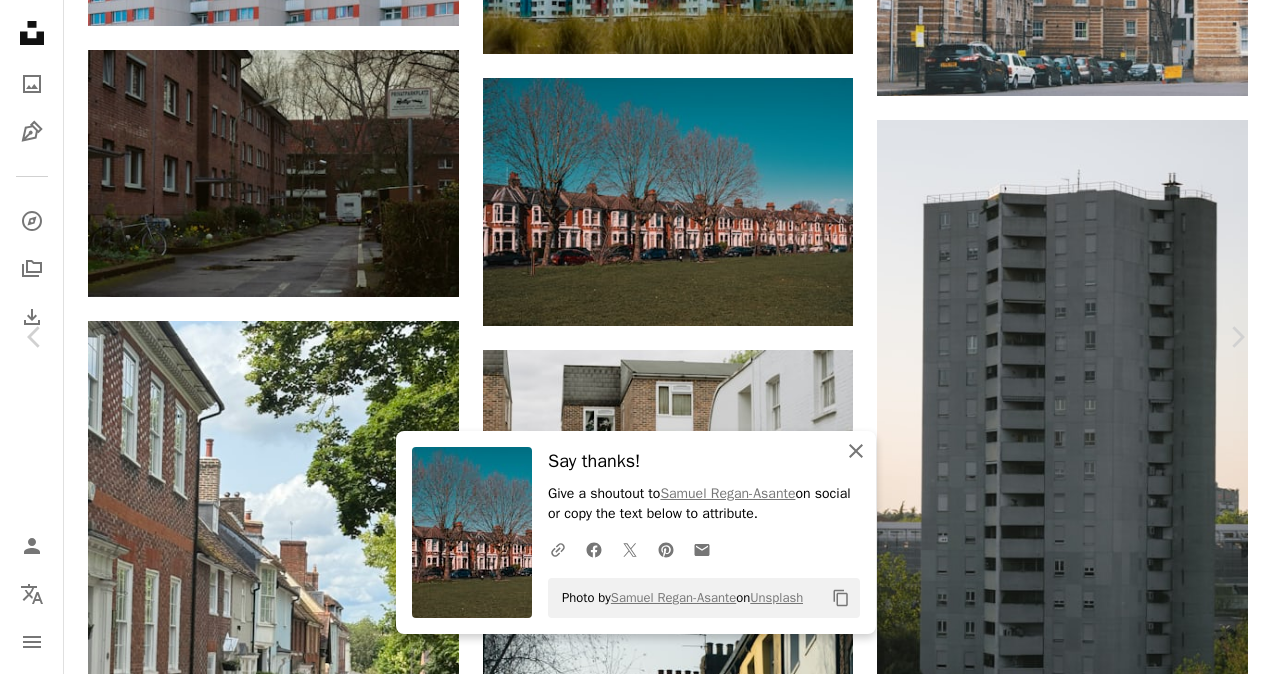 click 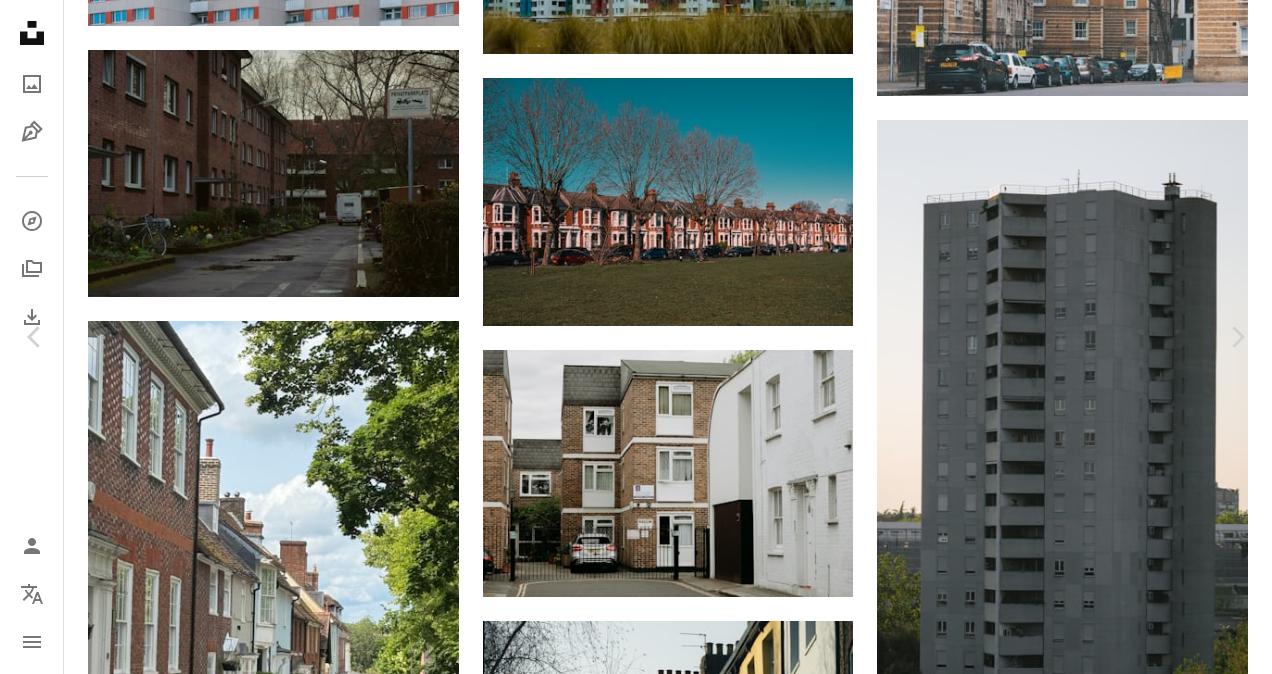 click on "An X shape" at bounding box center (20, 20) 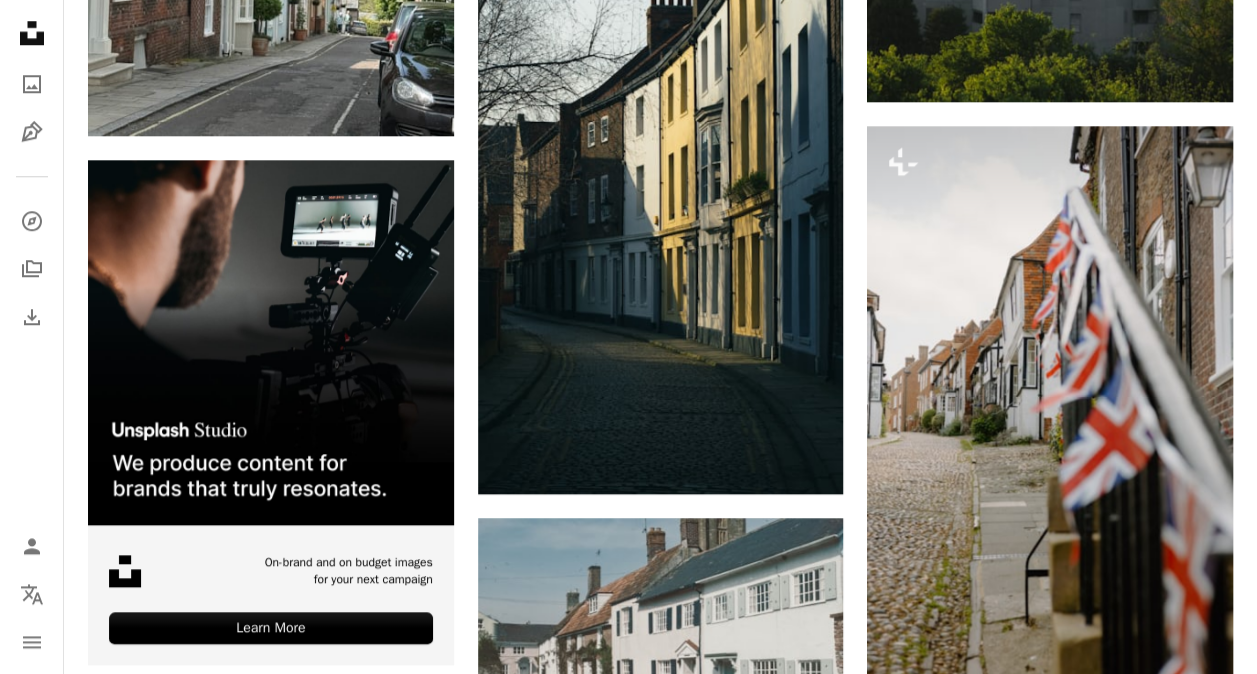scroll, scrollTop: 4768, scrollLeft: 0, axis: vertical 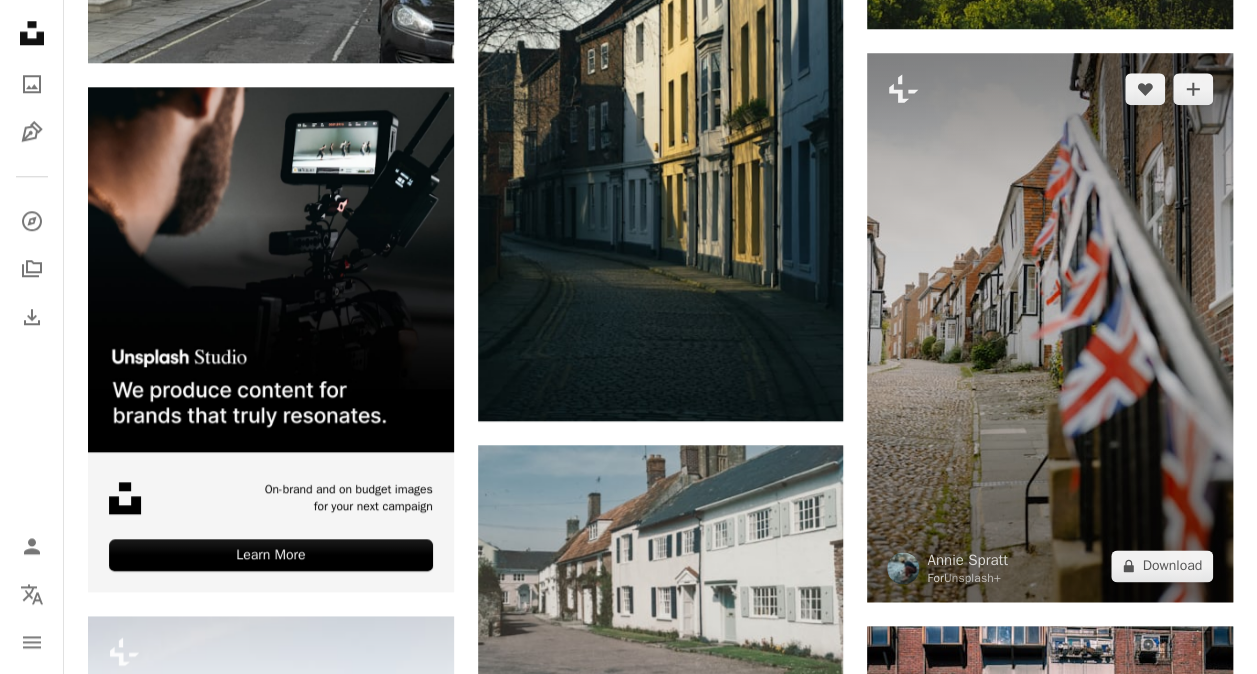 click at bounding box center [1050, 327] 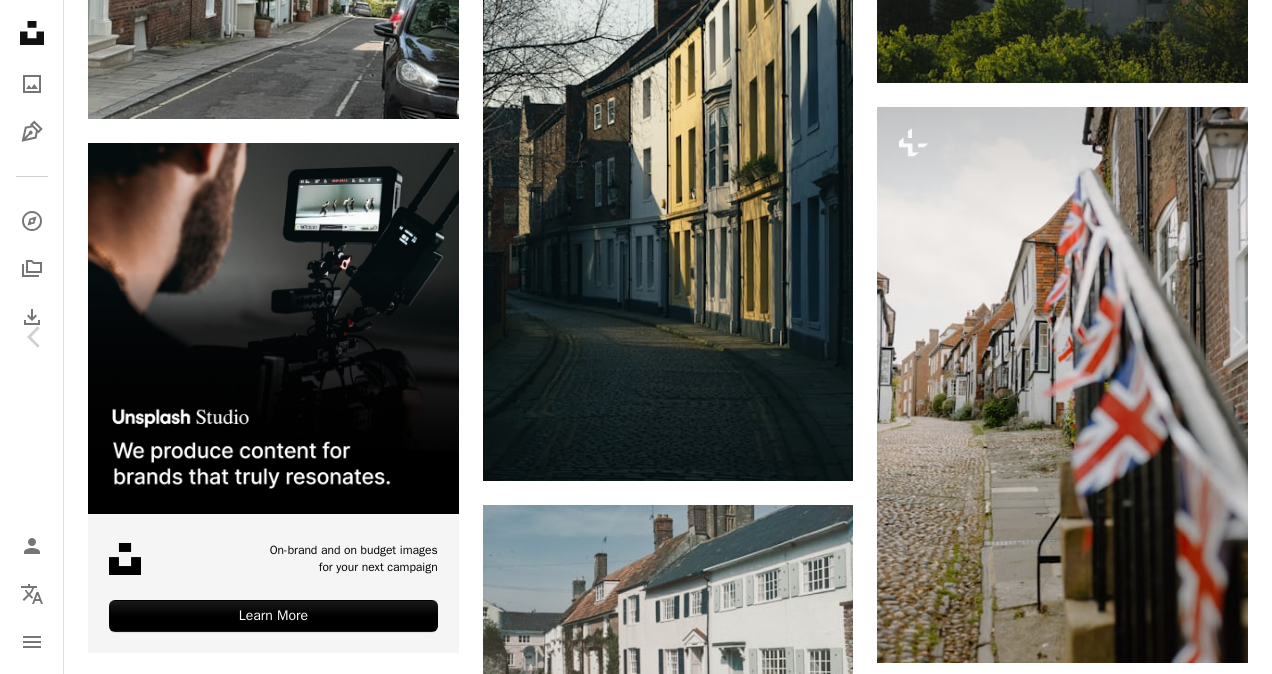 click on "A lock Download" at bounding box center [1111, 3006] 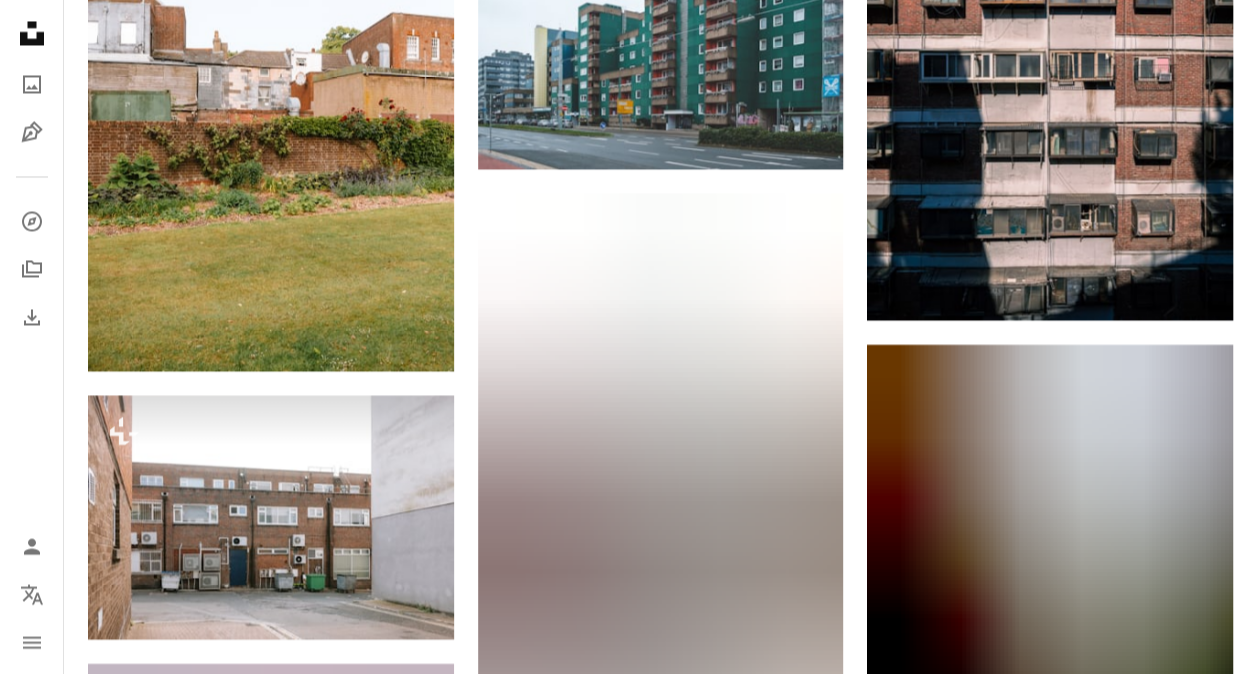 scroll, scrollTop: 5618, scrollLeft: 0, axis: vertical 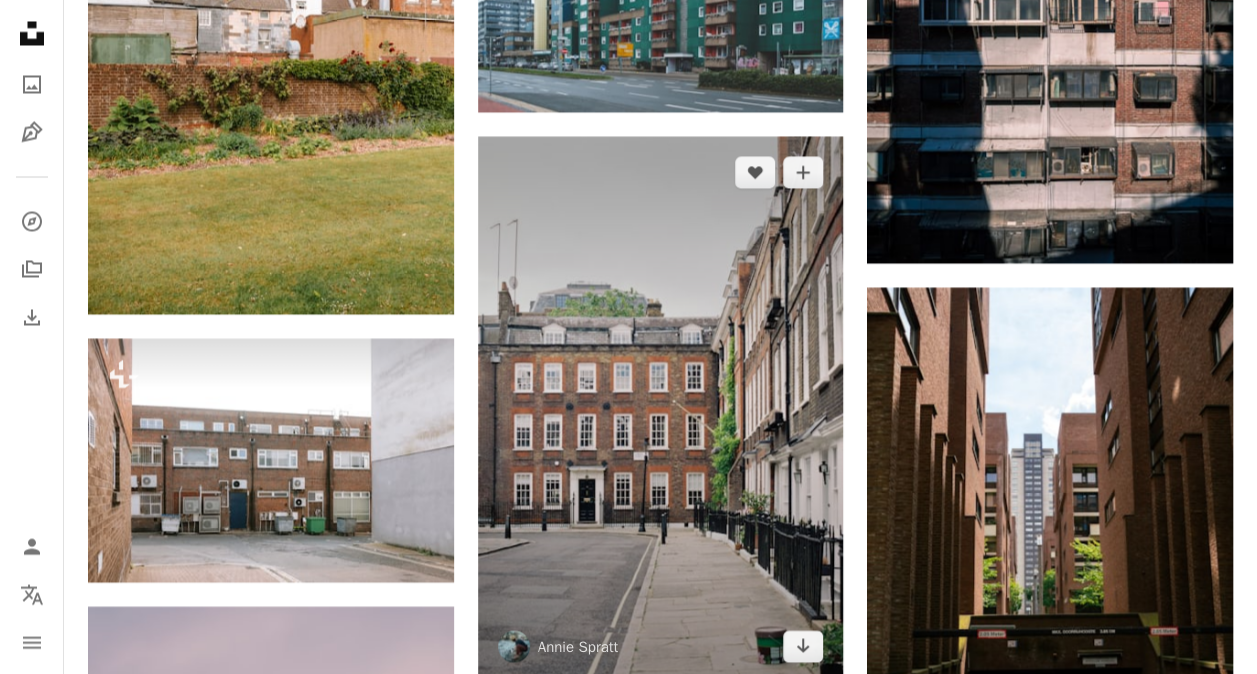 click at bounding box center (661, 409) 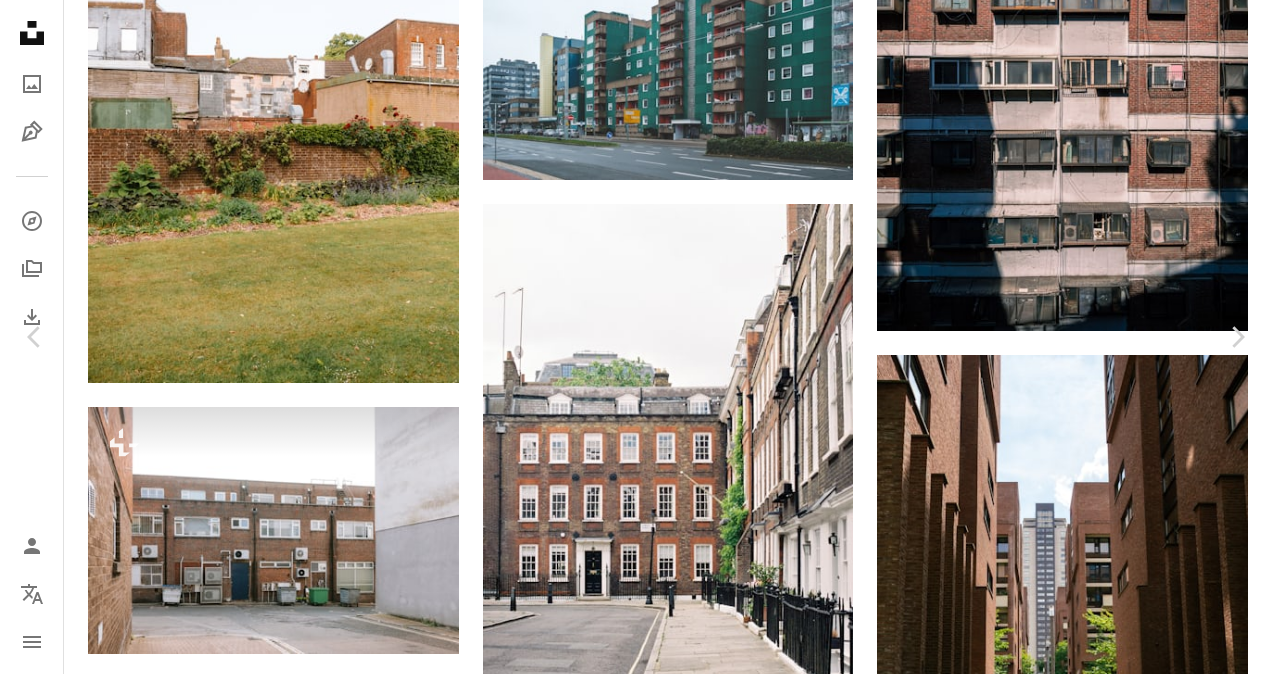 click on "An X shape" at bounding box center [20, 20] 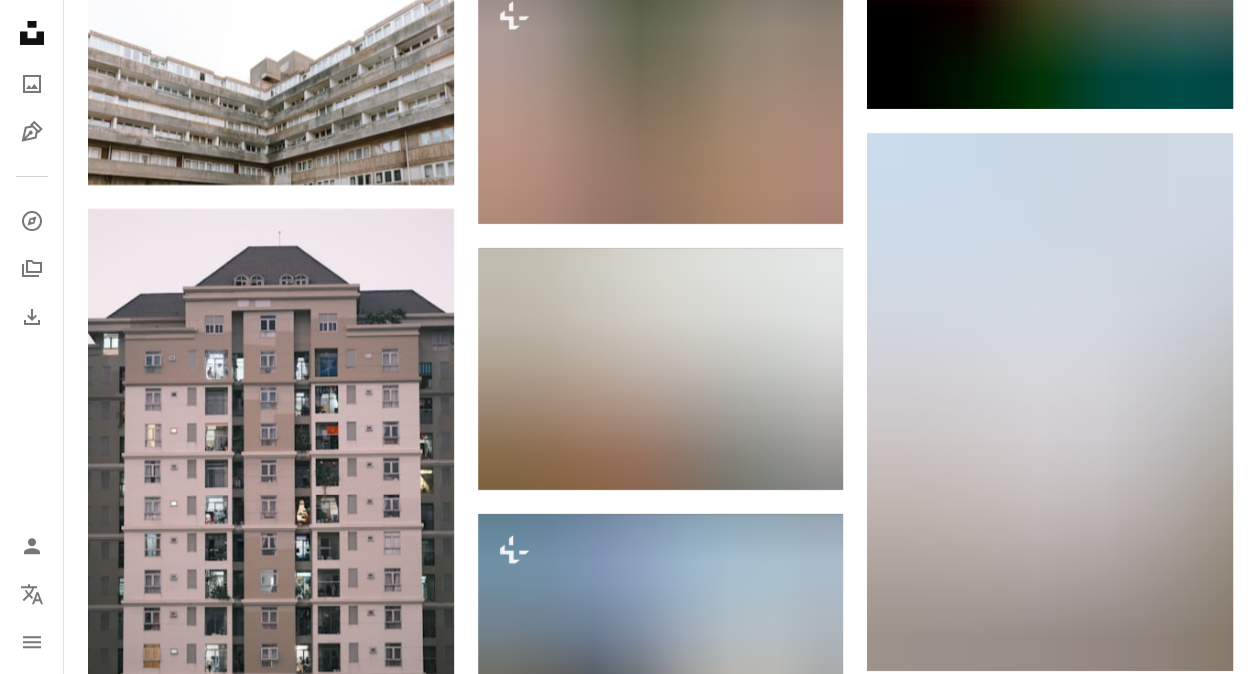 scroll, scrollTop: 7510, scrollLeft: 0, axis: vertical 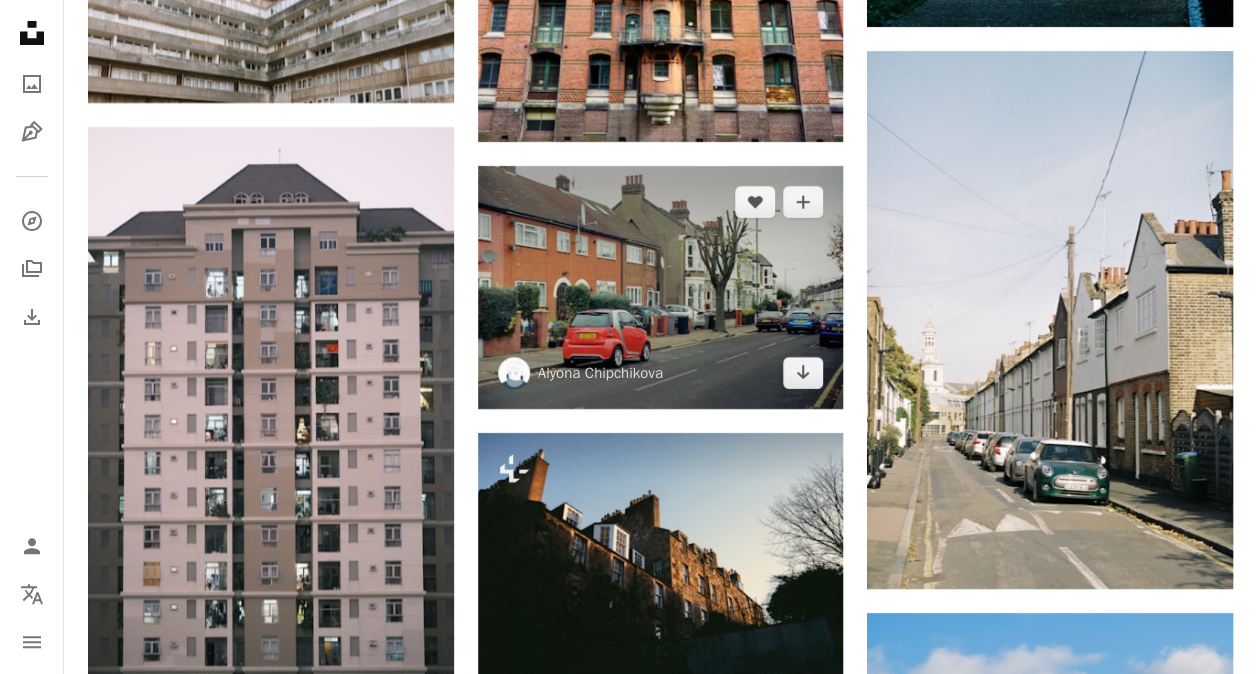 click at bounding box center (661, 287) 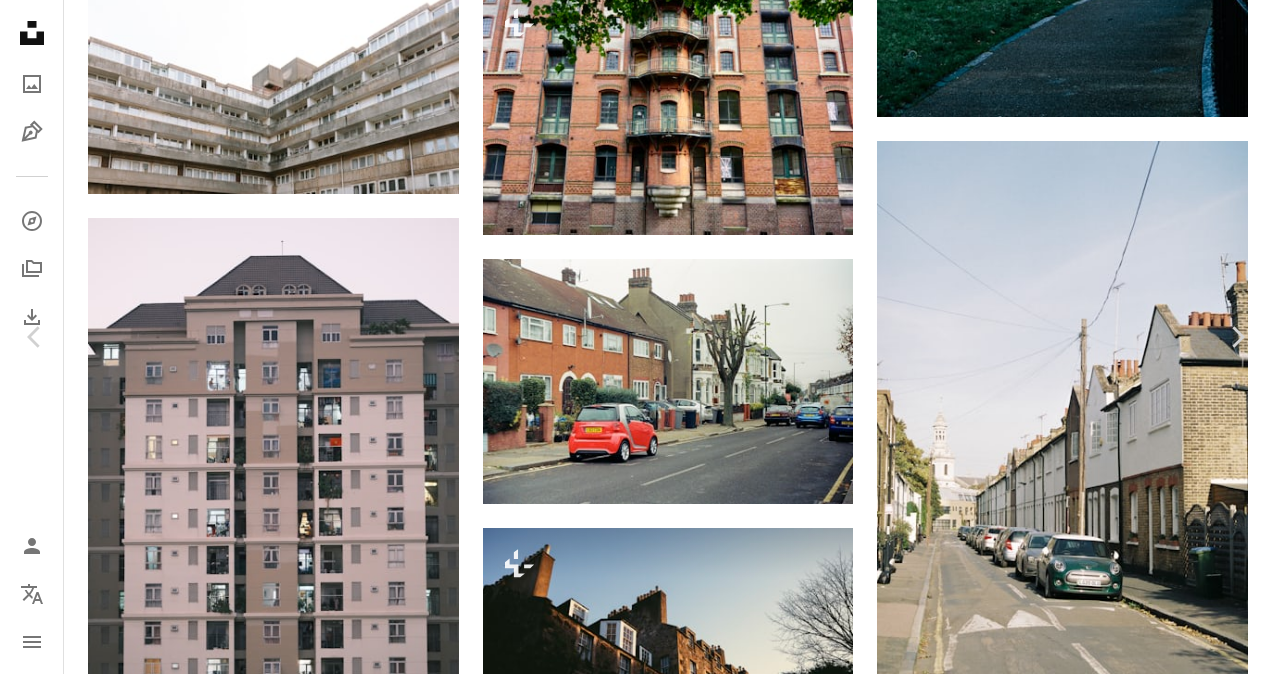 click on "Download free" at bounding box center (1073, 3835) 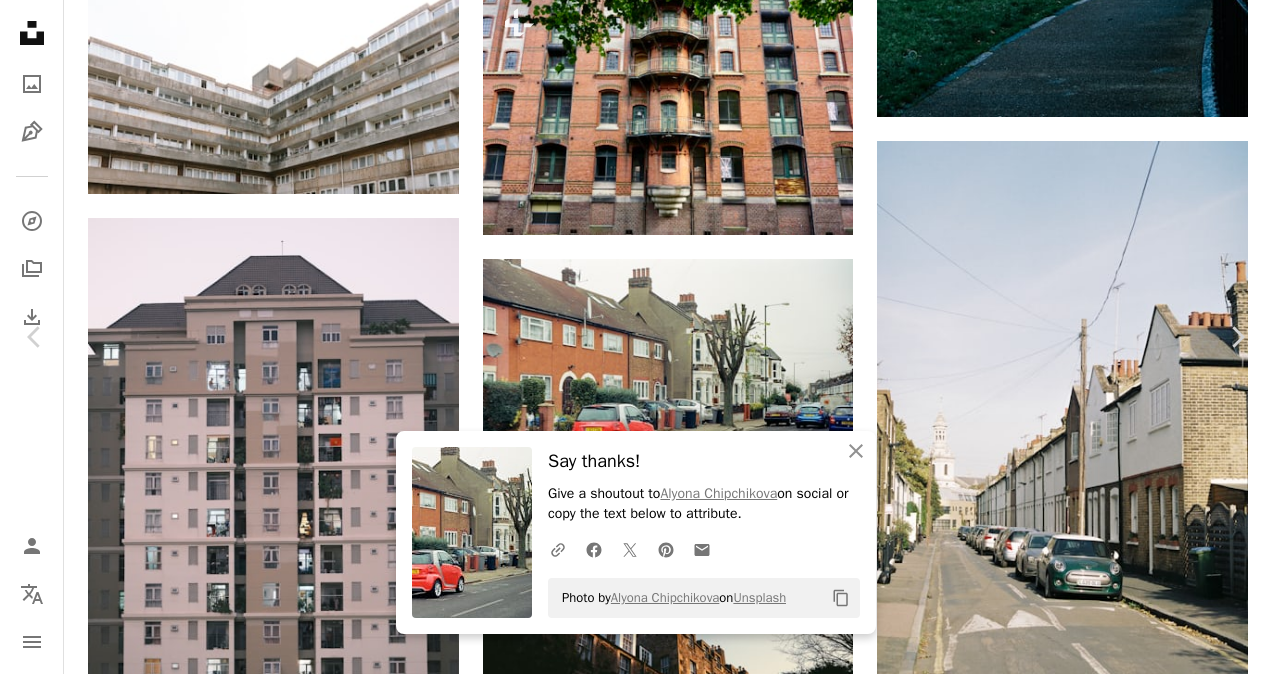 drag, startPoint x: 53, startPoint y: 4, endPoint x: 82, endPoint y: 54, distance: 57.801384 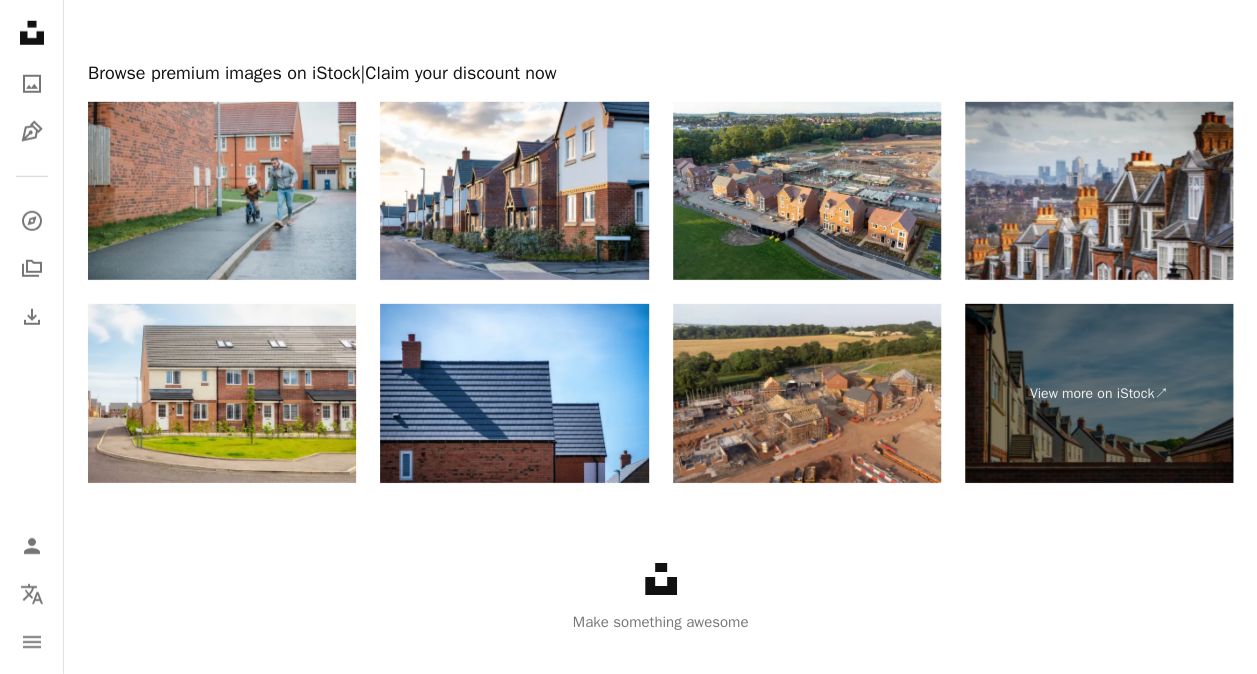 scroll, scrollTop: 10184, scrollLeft: 0, axis: vertical 